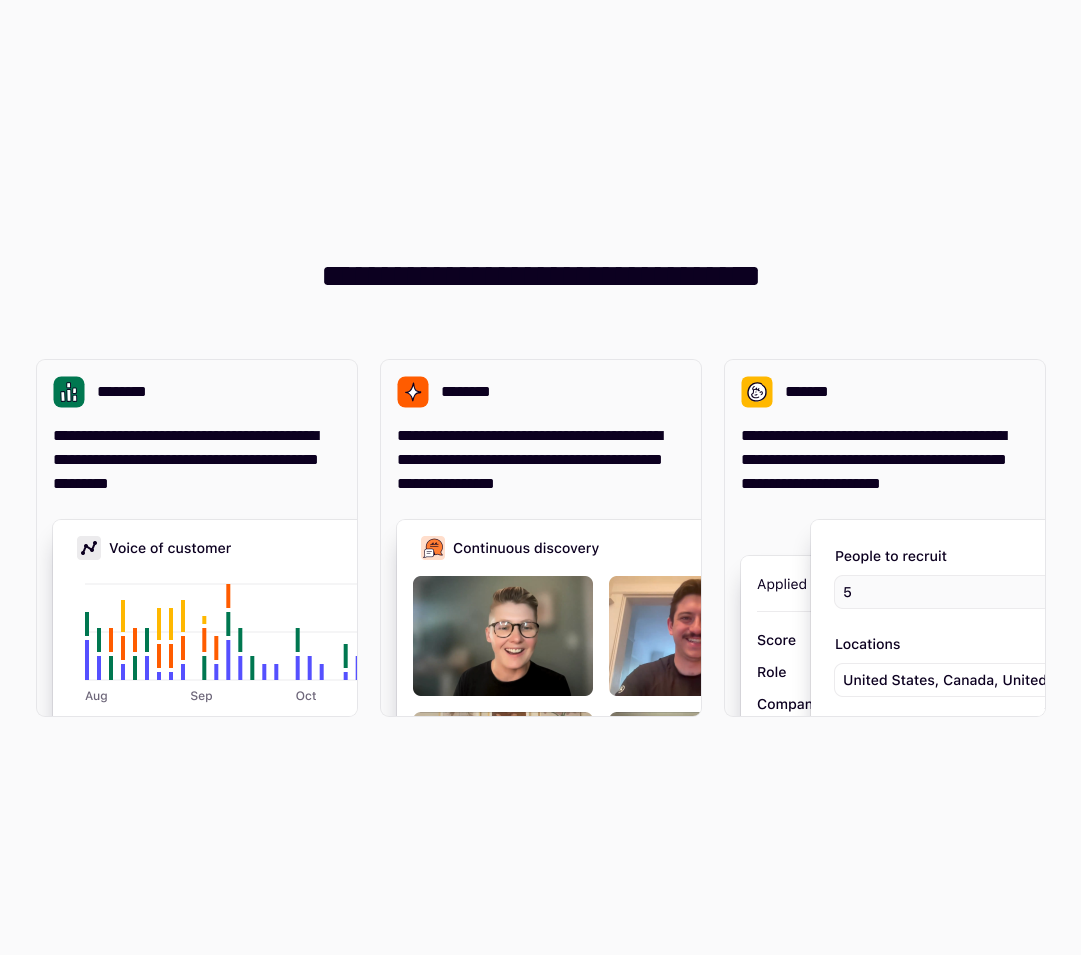 scroll, scrollTop: 0, scrollLeft: 0, axis: both 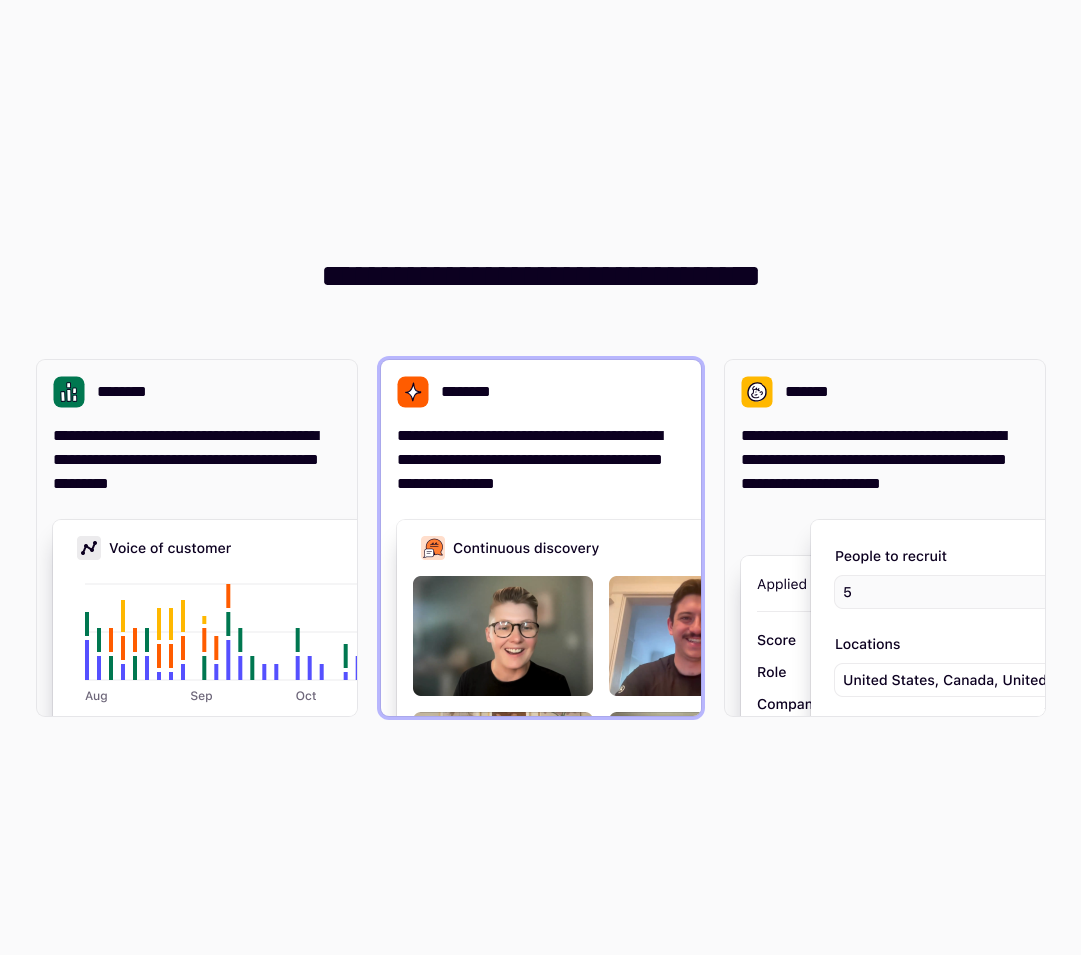 click on "**********" at bounding box center [541, 428] 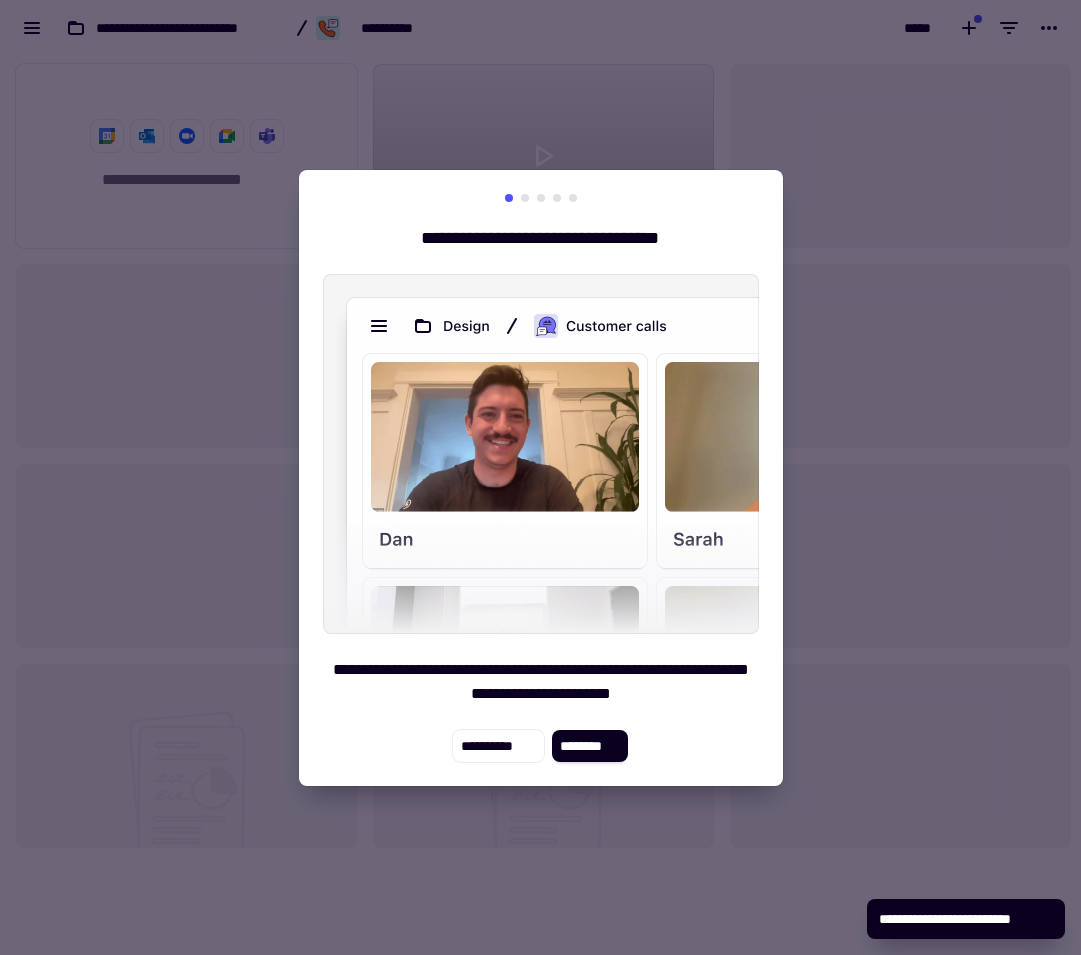scroll, scrollTop: 16, scrollLeft: 16, axis: both 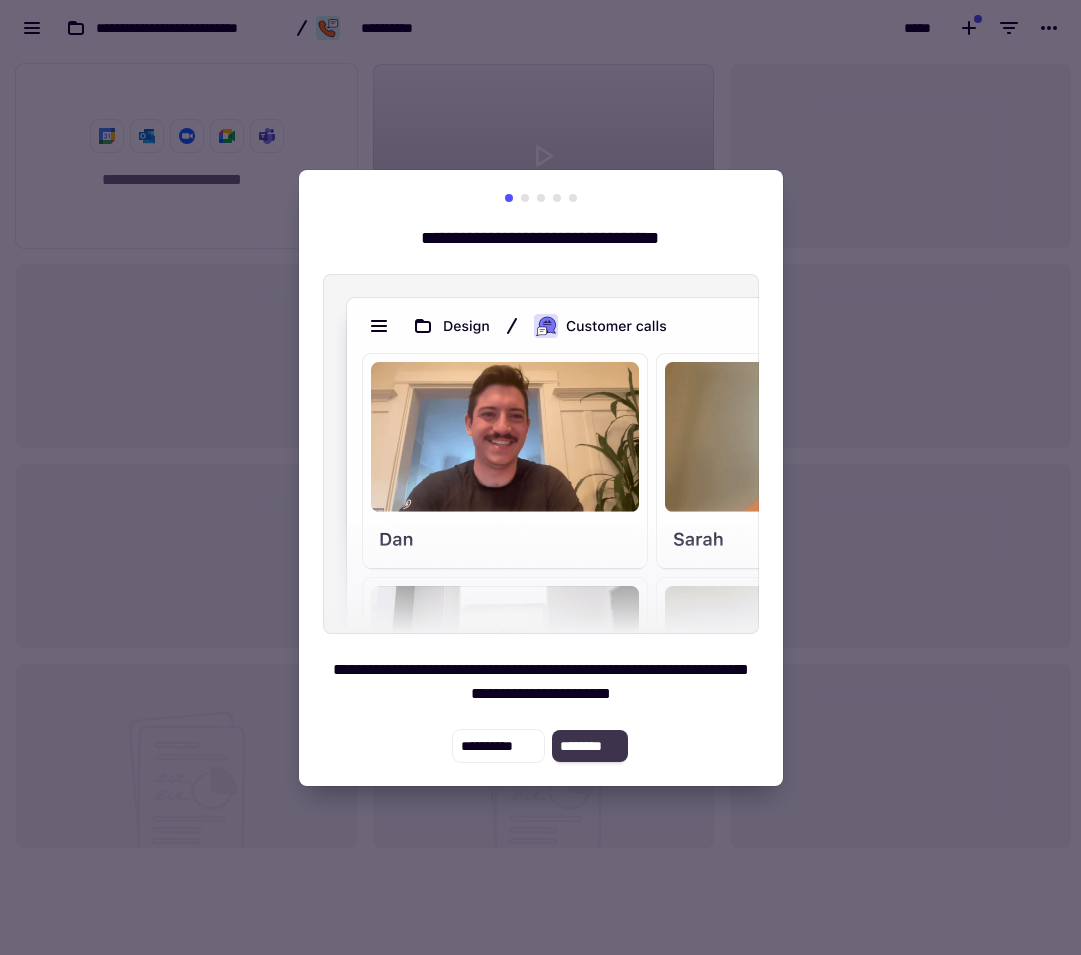 click on "********" 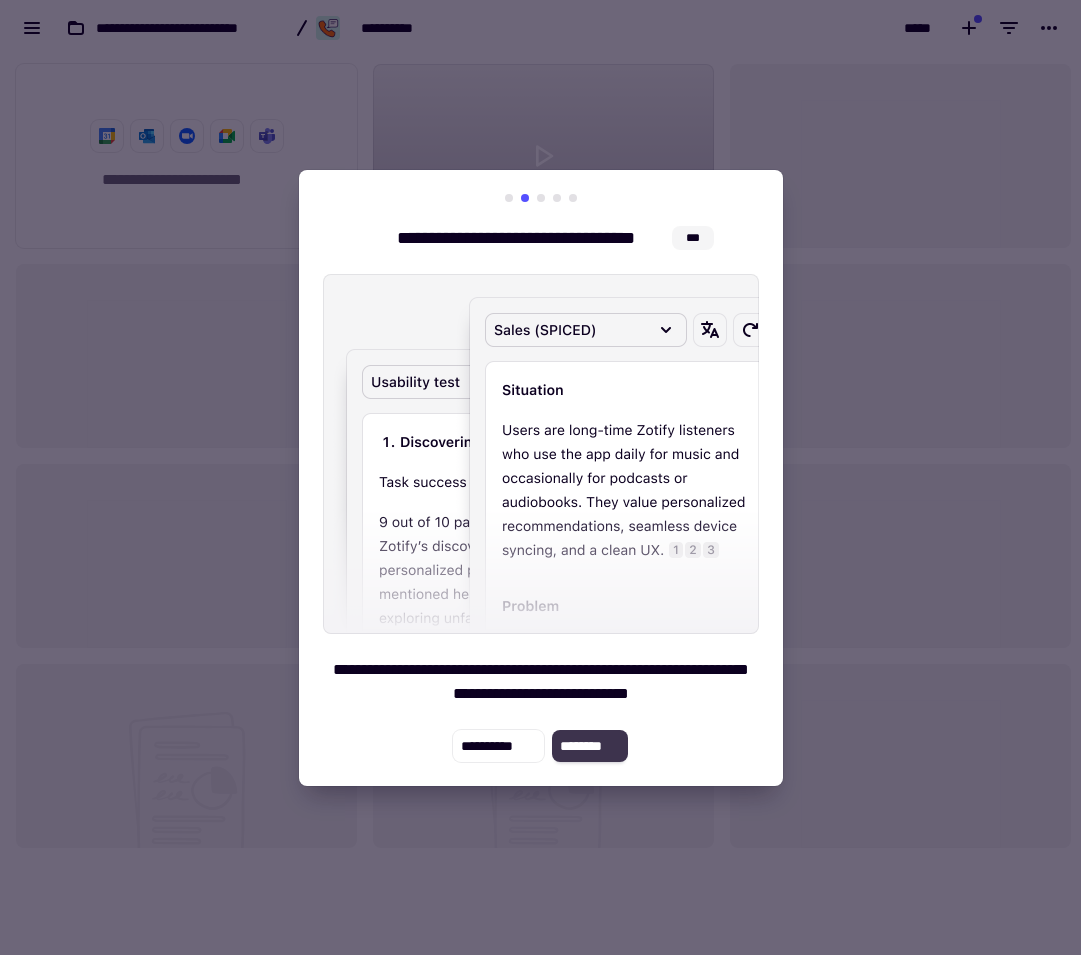 click on "********" 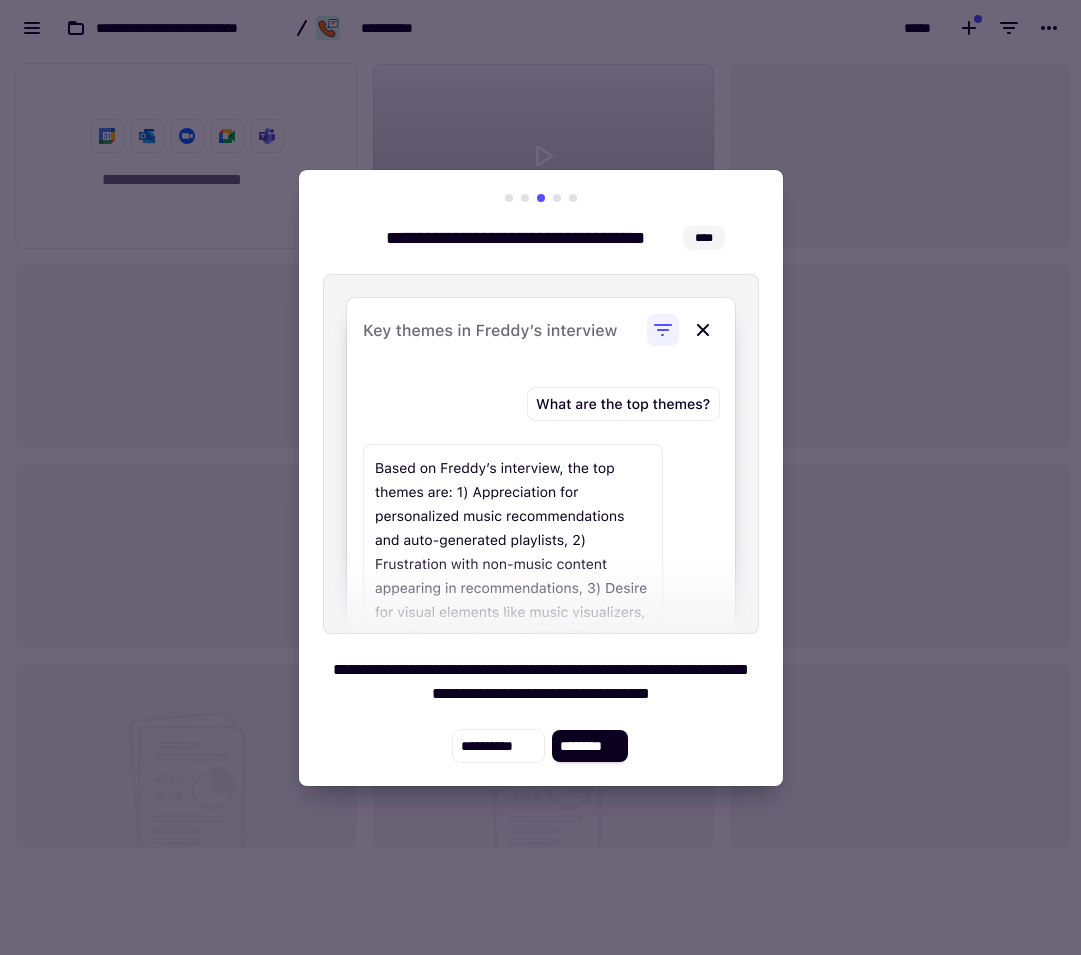 type 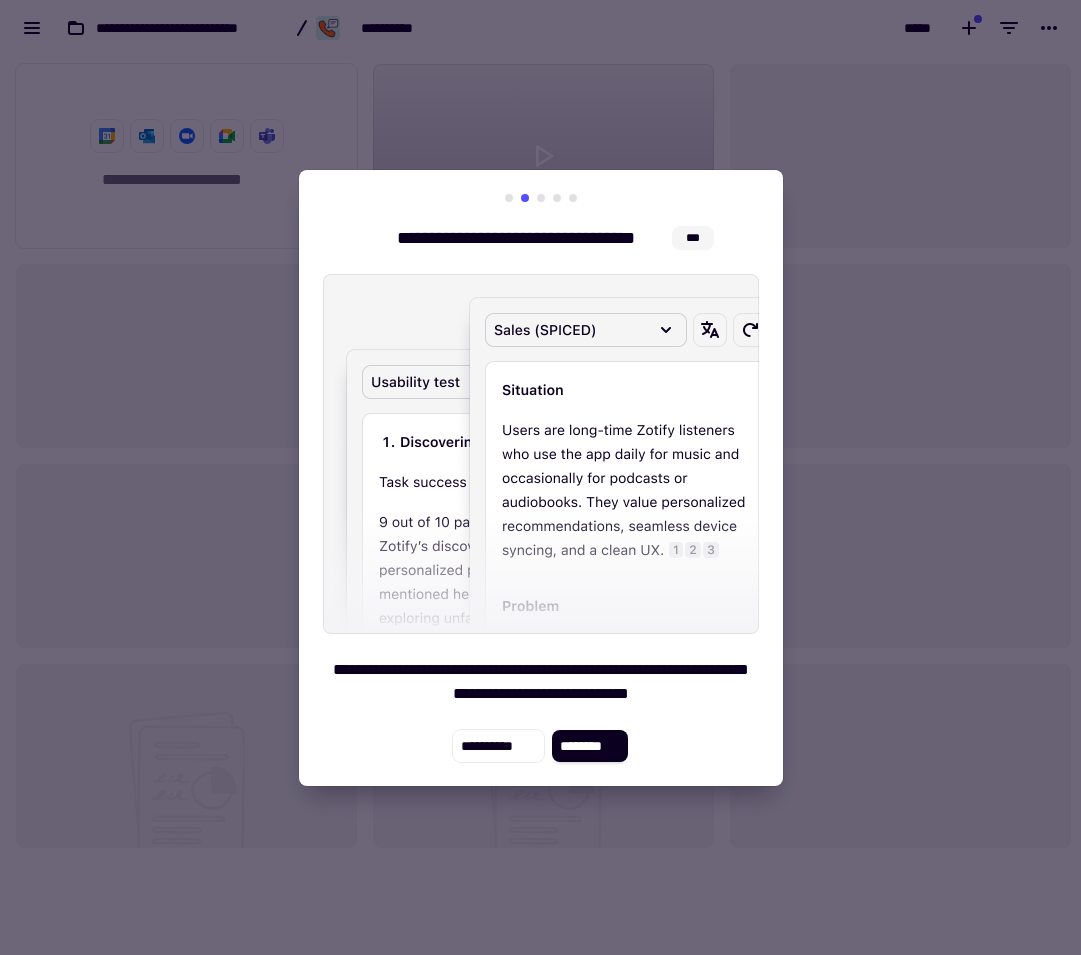 click at bounding box center [509, 198] 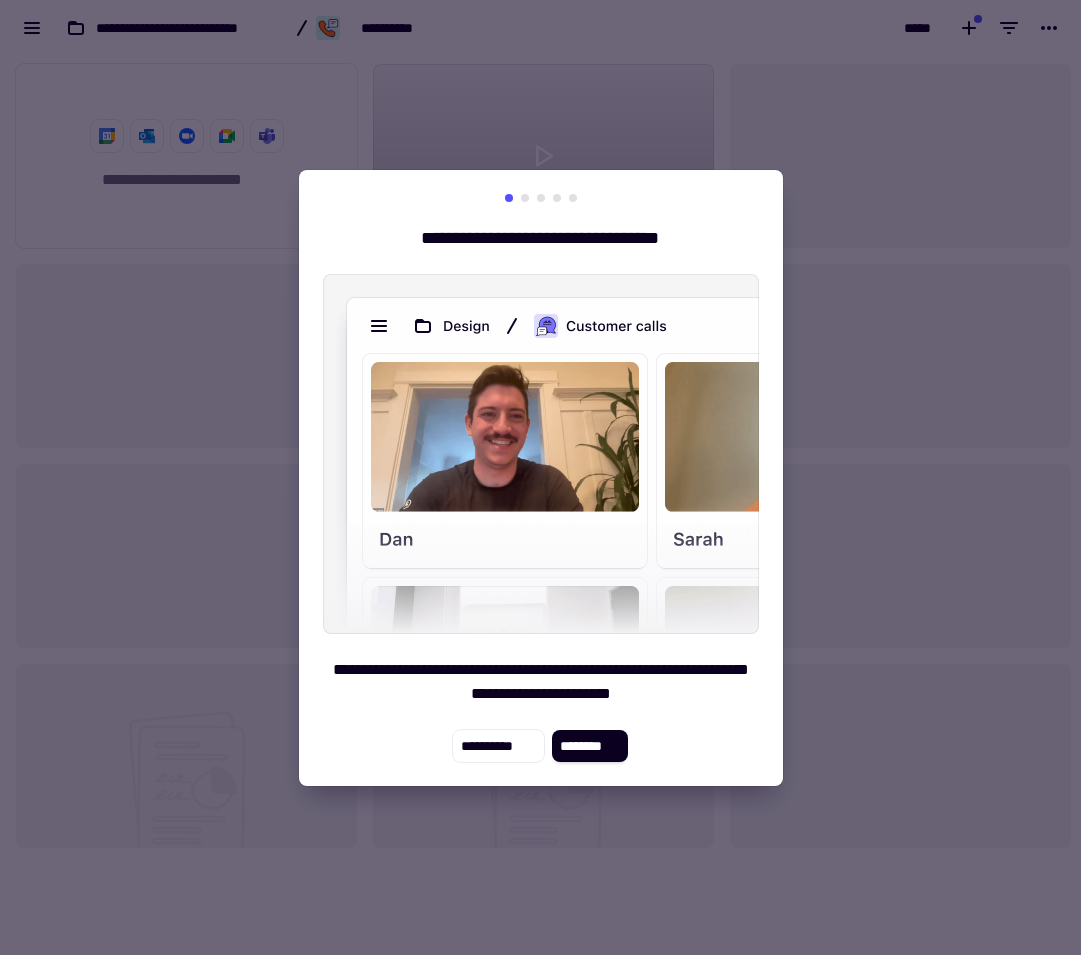click at bounding box center (525, 198) 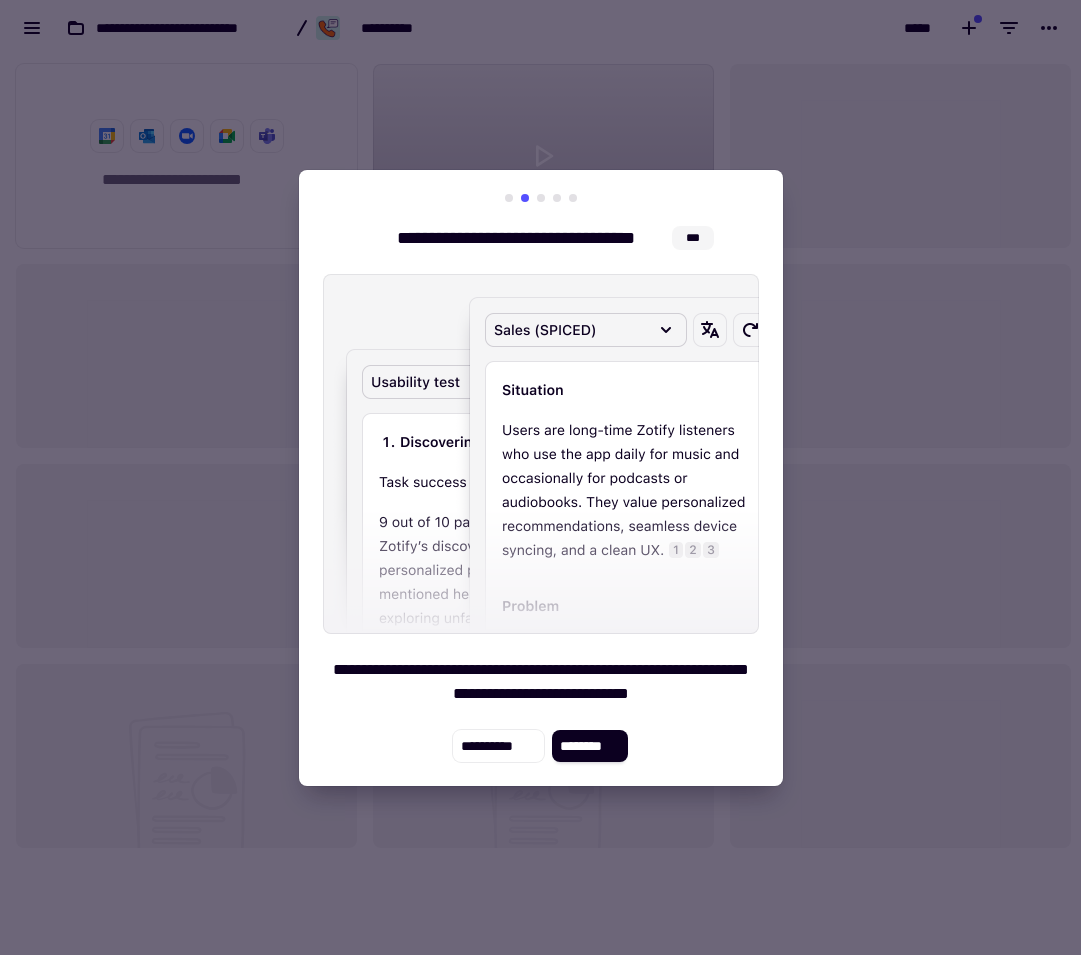 type 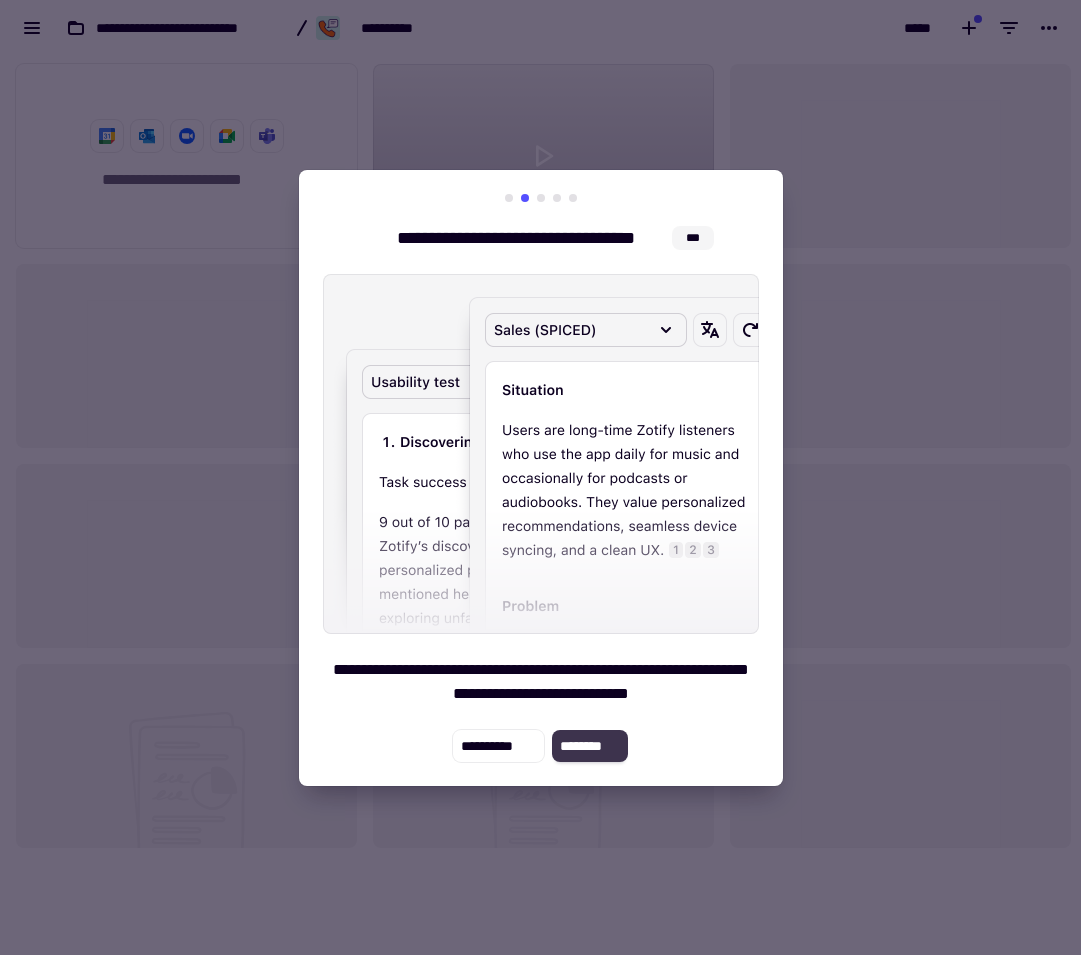 click on "********" 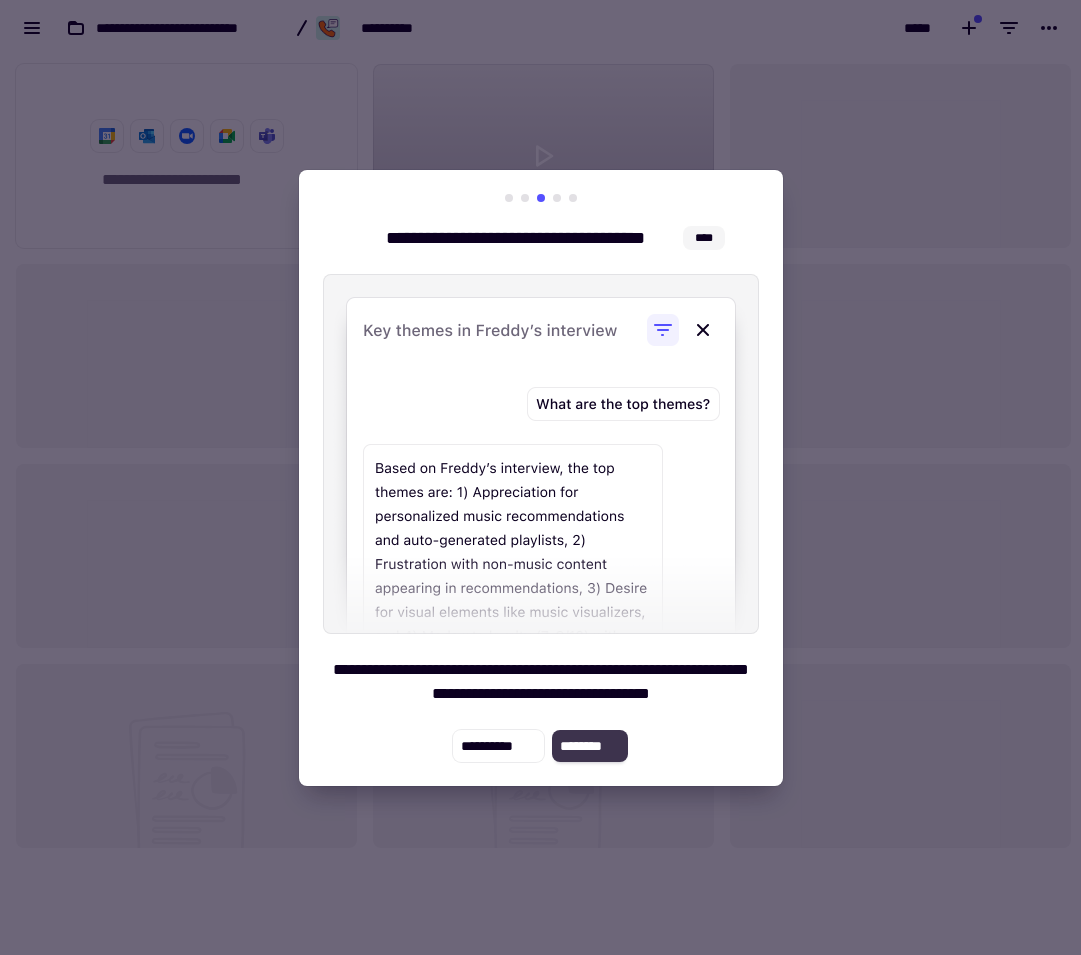 click on "********" 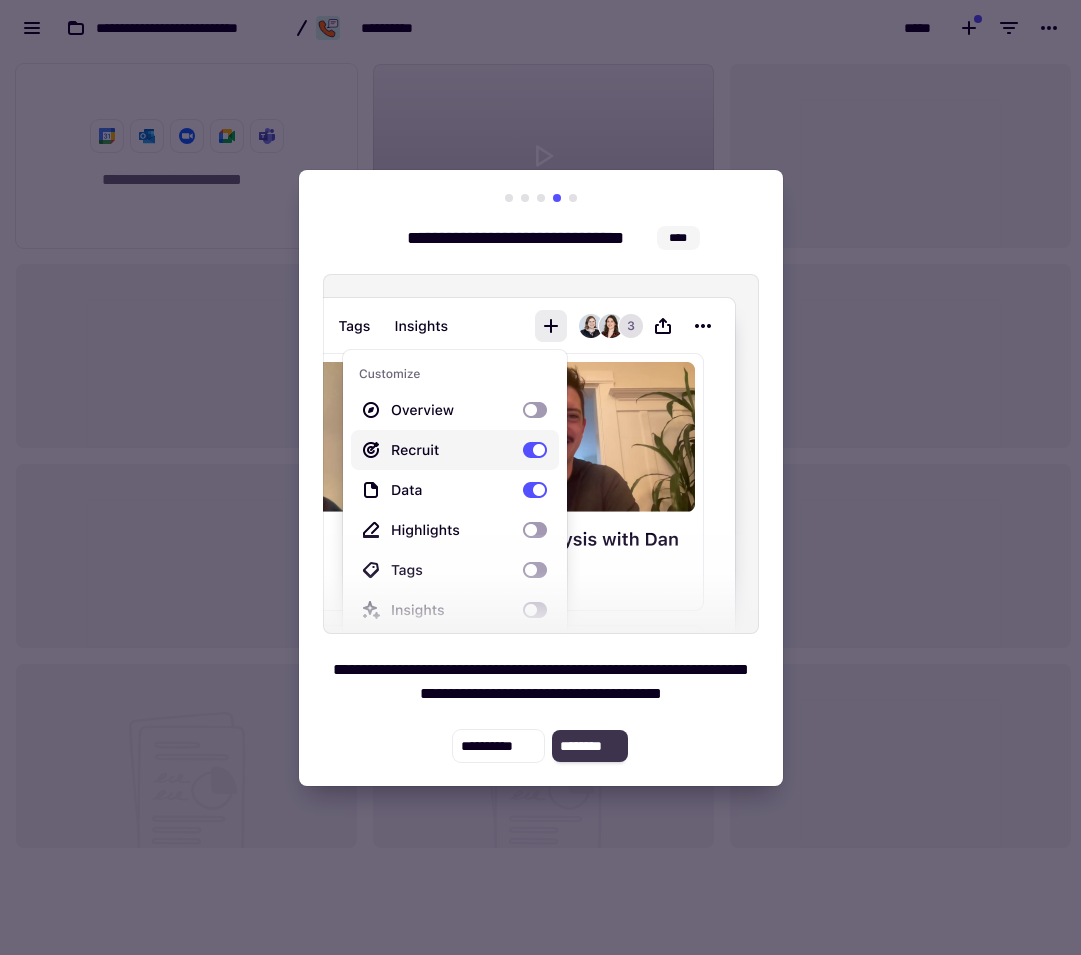 click on "********" 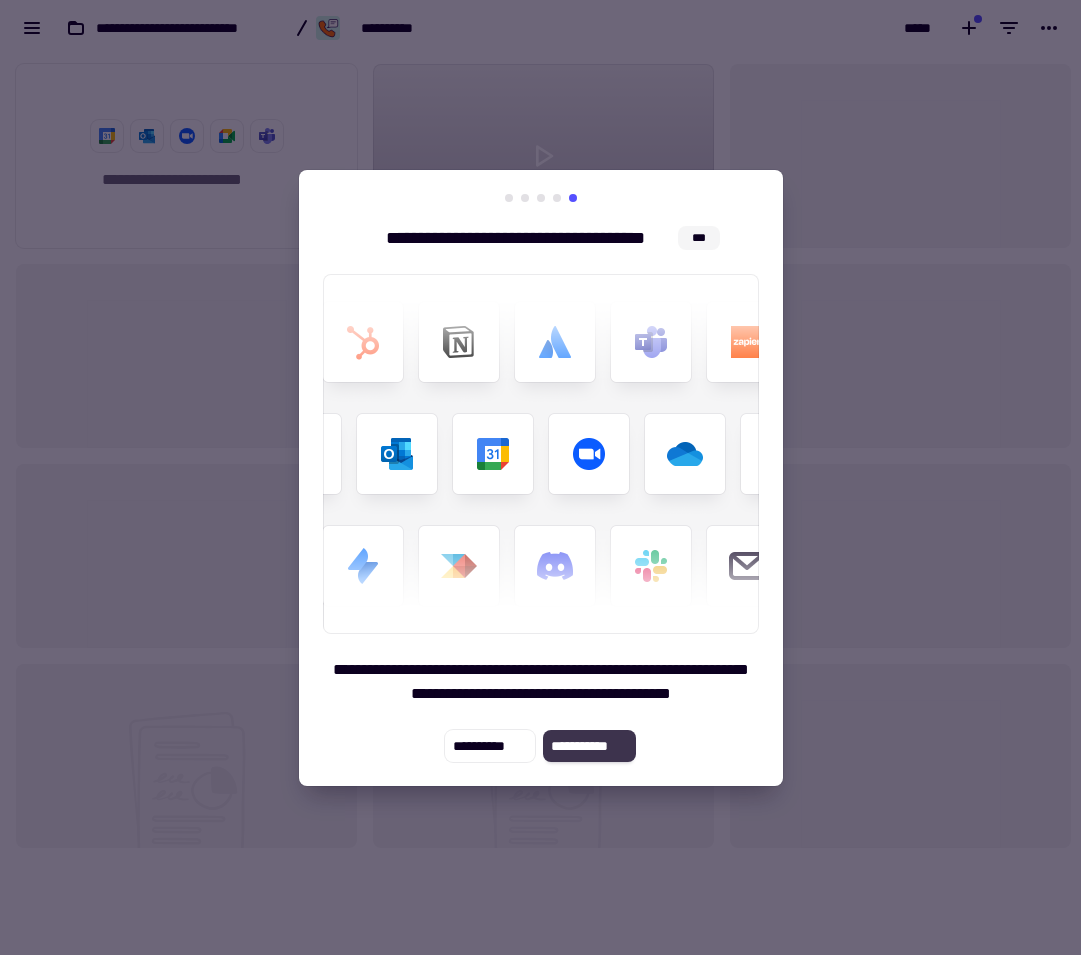 click on "**********" 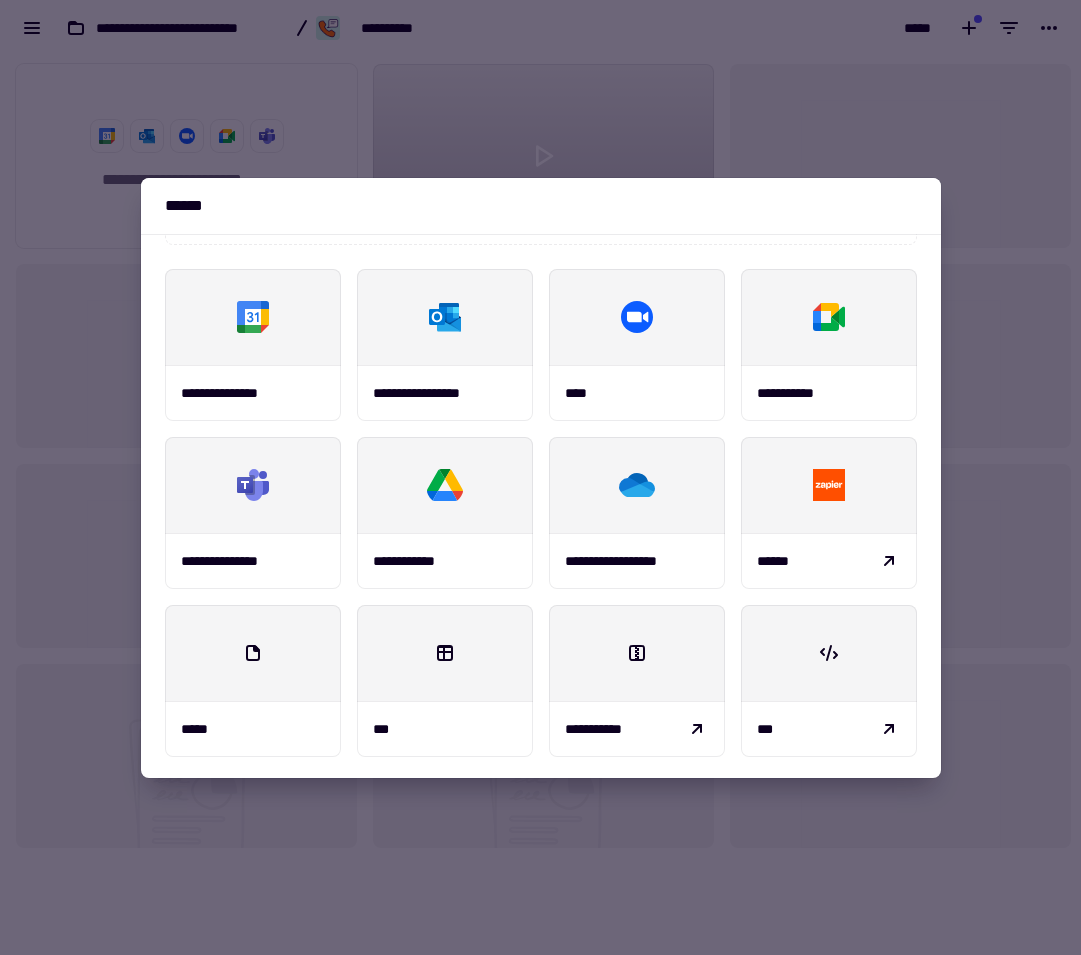 scroll, scrollTop: 226, scrollLeft: 0, axis: vertical 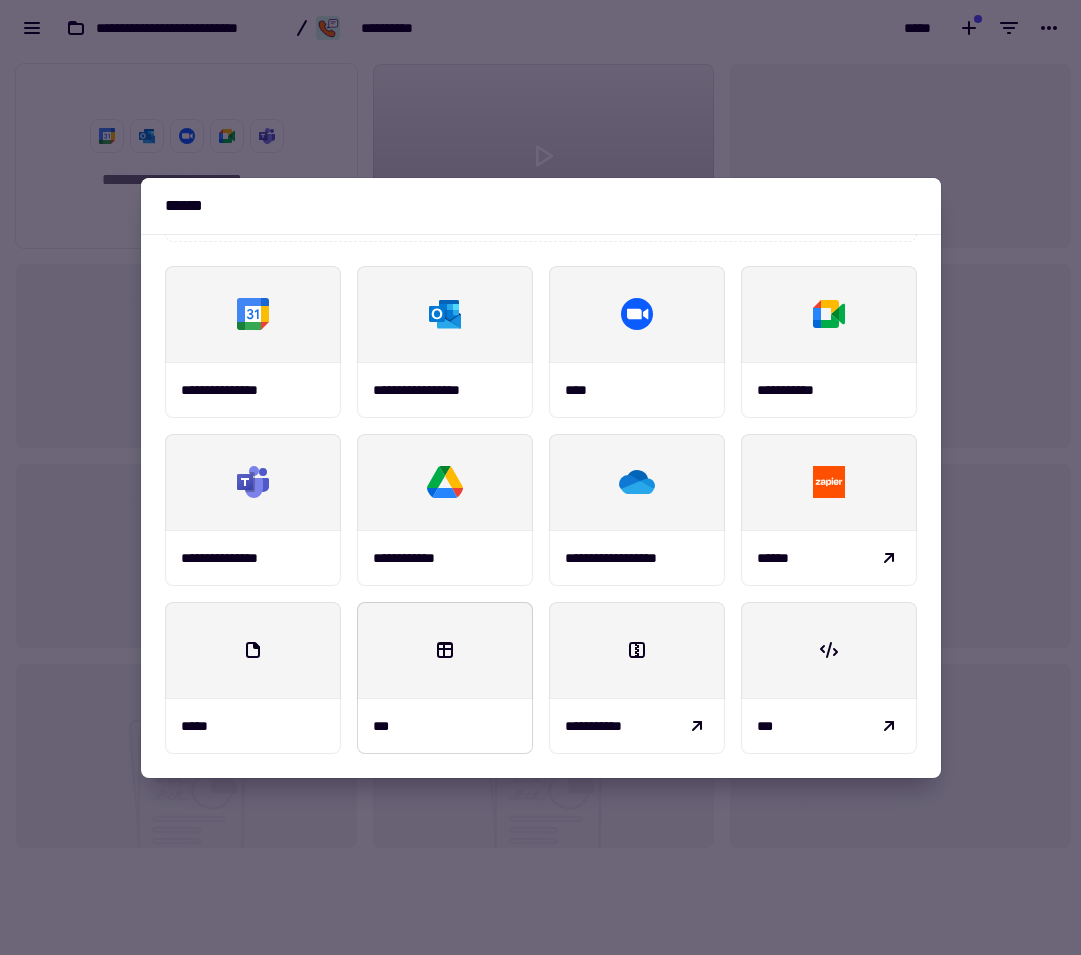 click at bounding box center [445, 650] 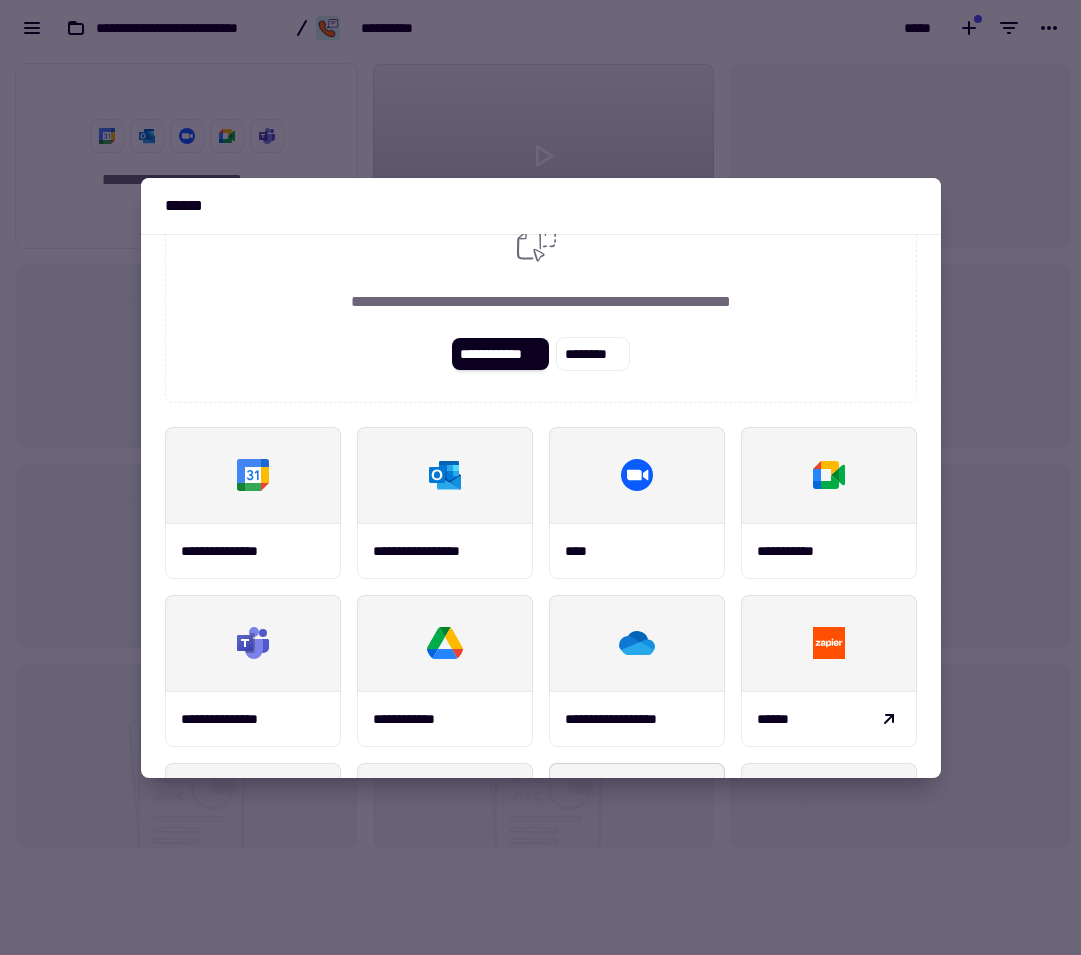 scroll, scrollTop: 0, scrollLeft: 0, axis: both 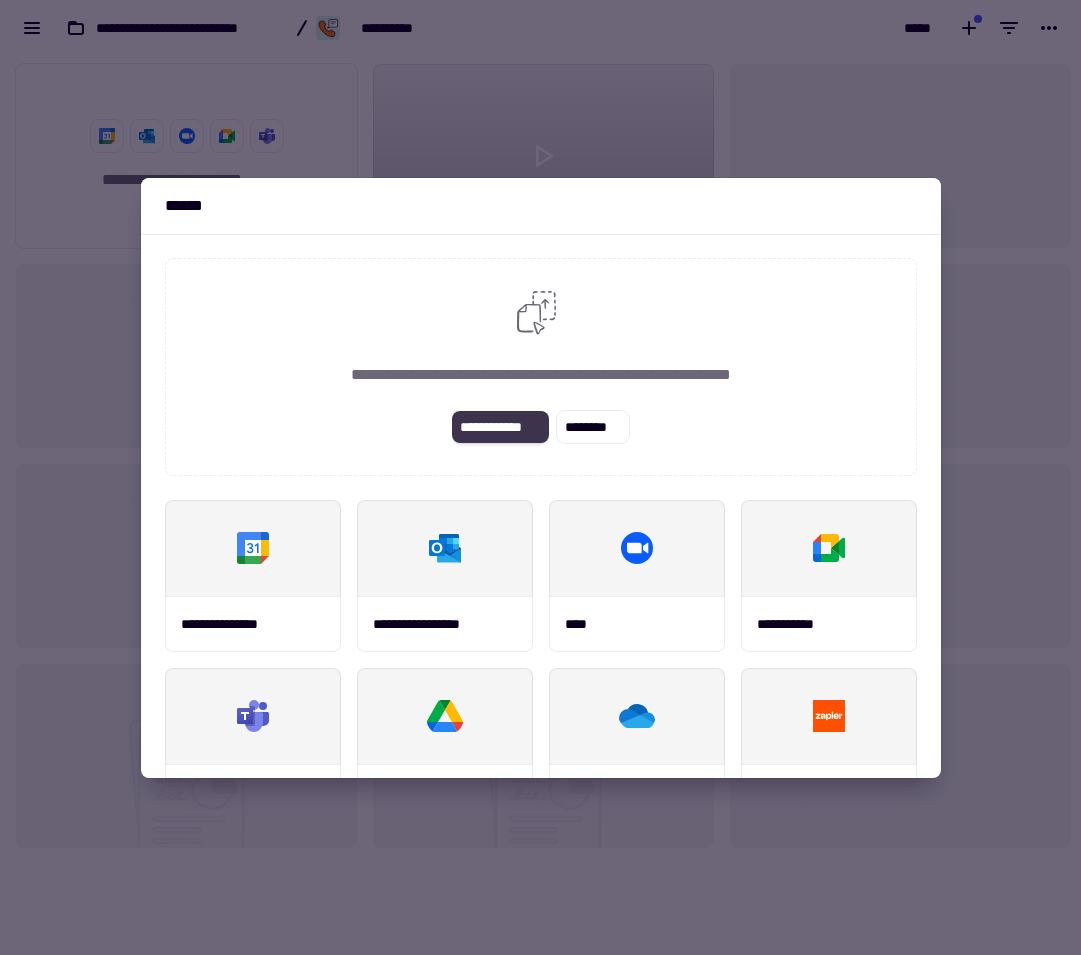 click on "**********" 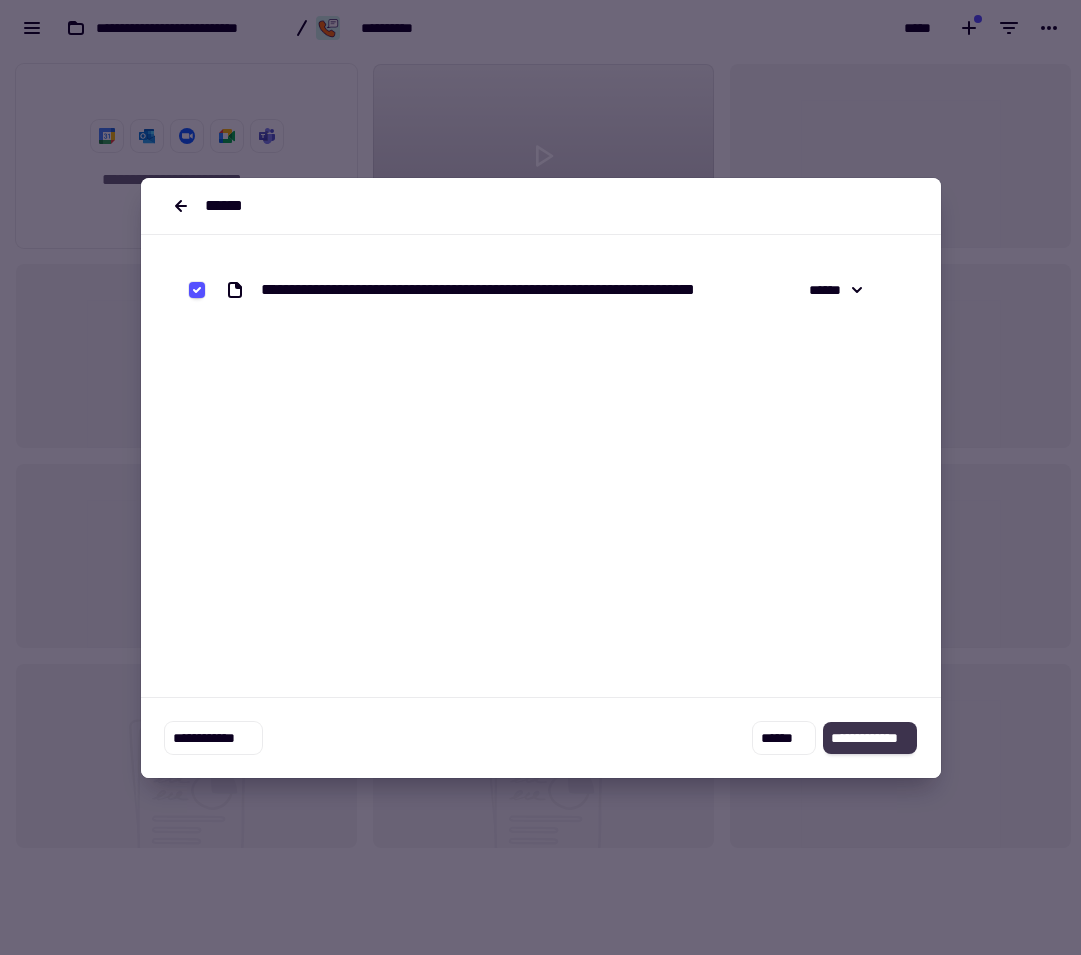 click on "**********" 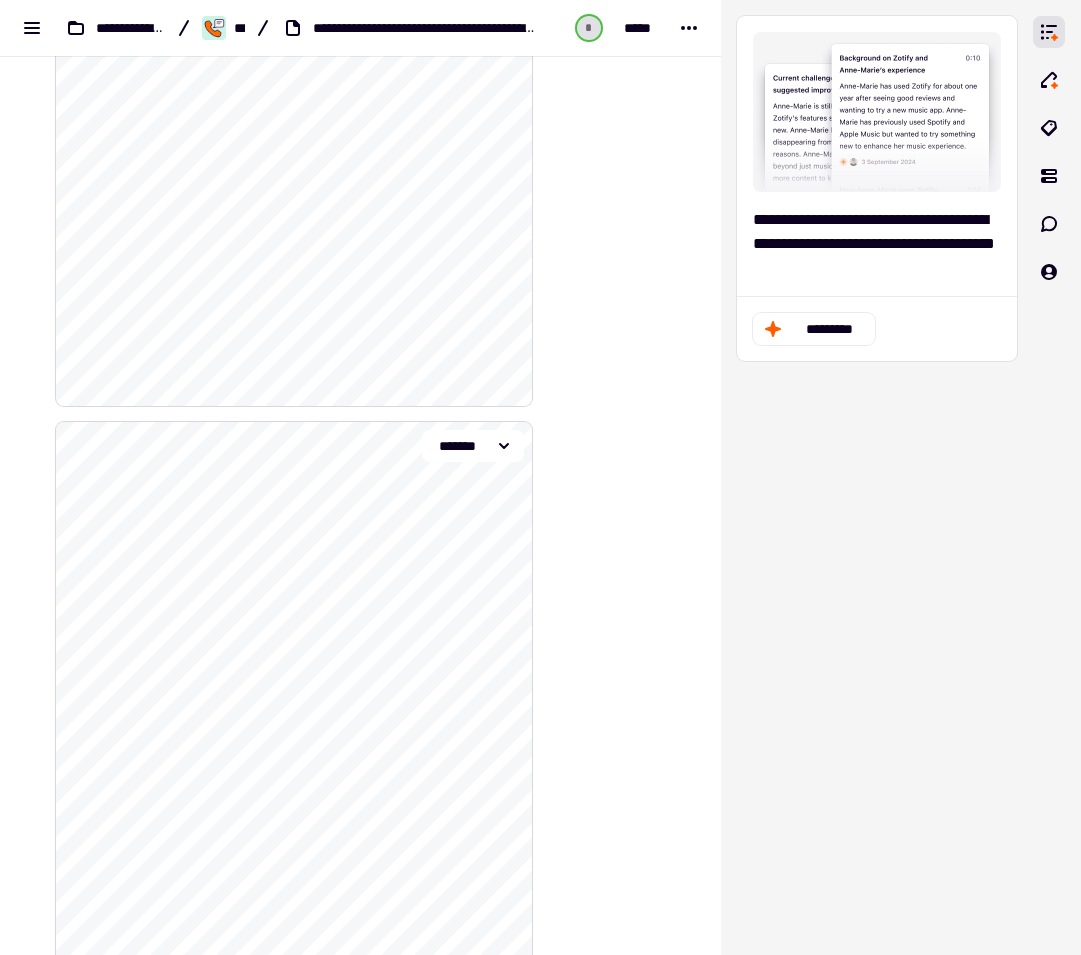 scroll, scrollTop: 13541, scrollLeft: 0, axis: vertical 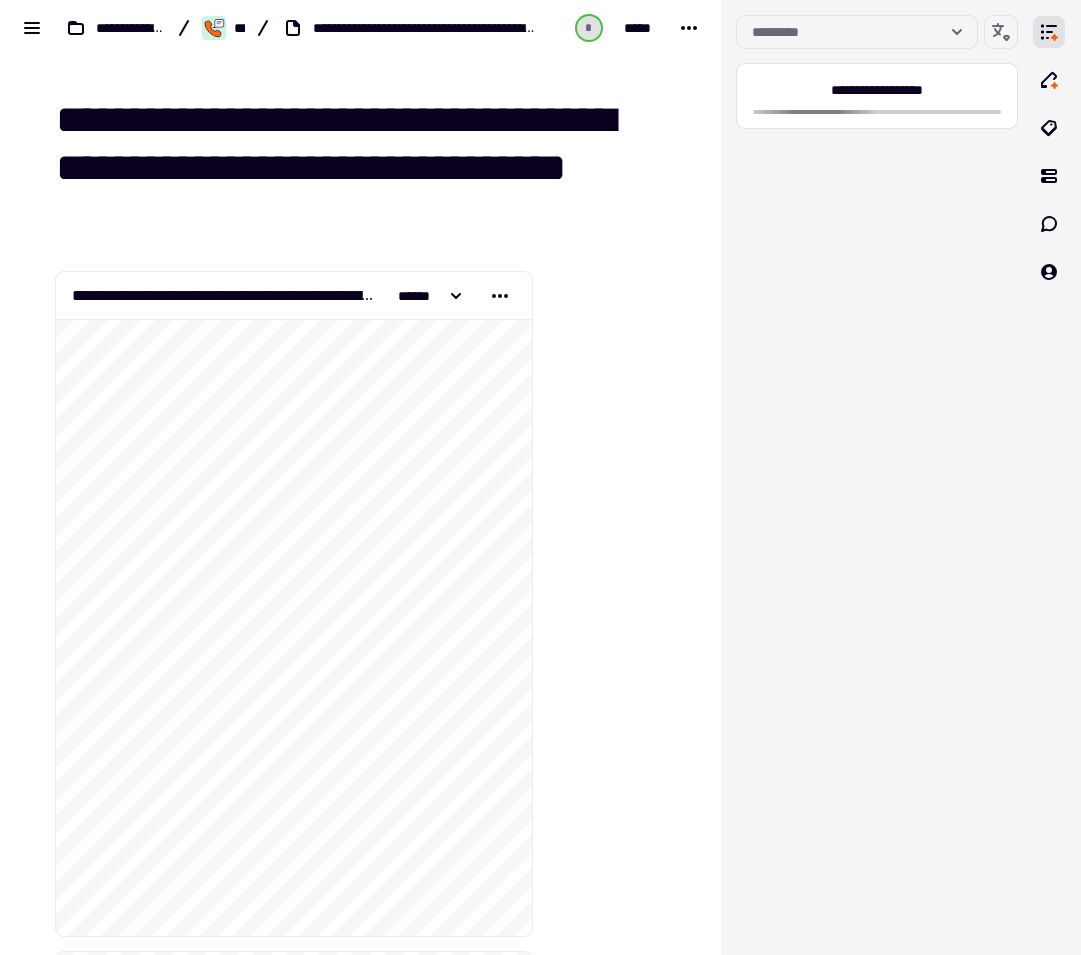 click at bounding box center (618, 24123) 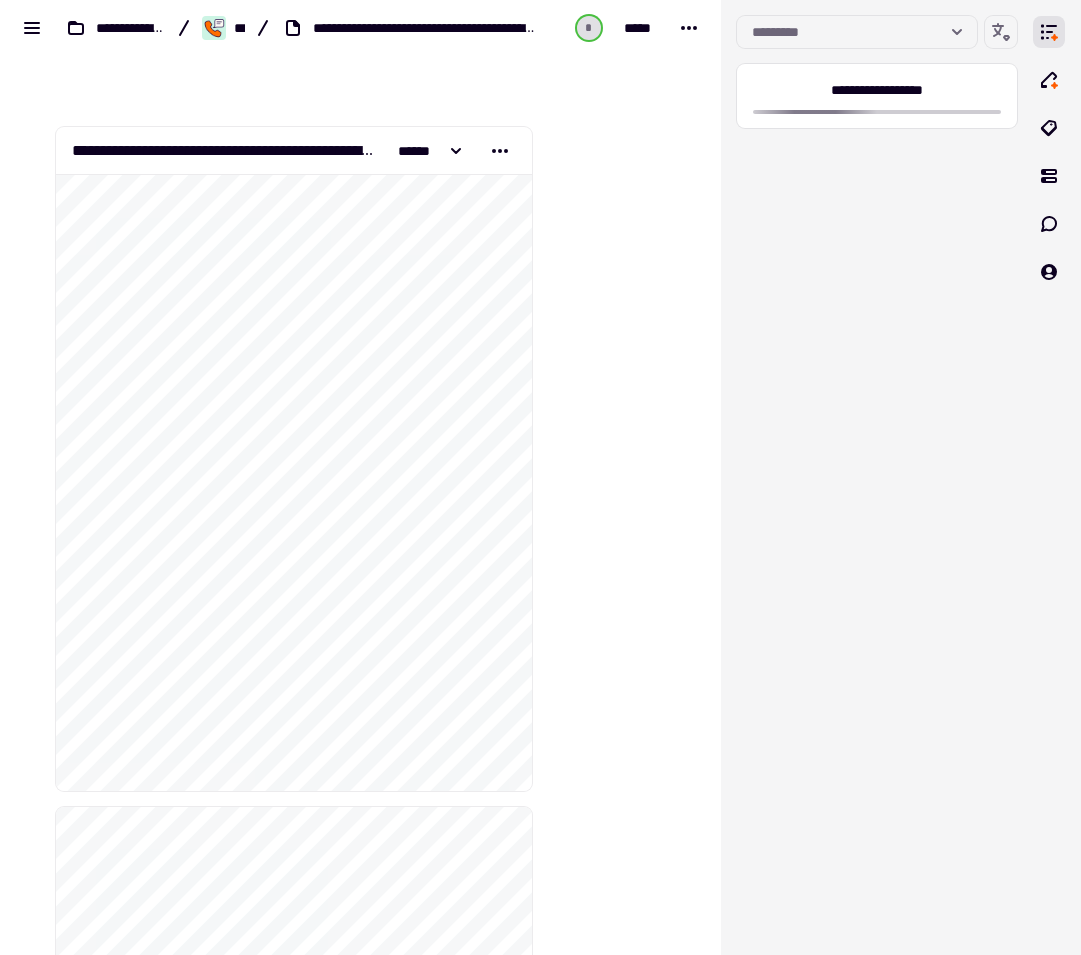 scroll, scrollTop: 0, scrollLeft: 0, axis: both 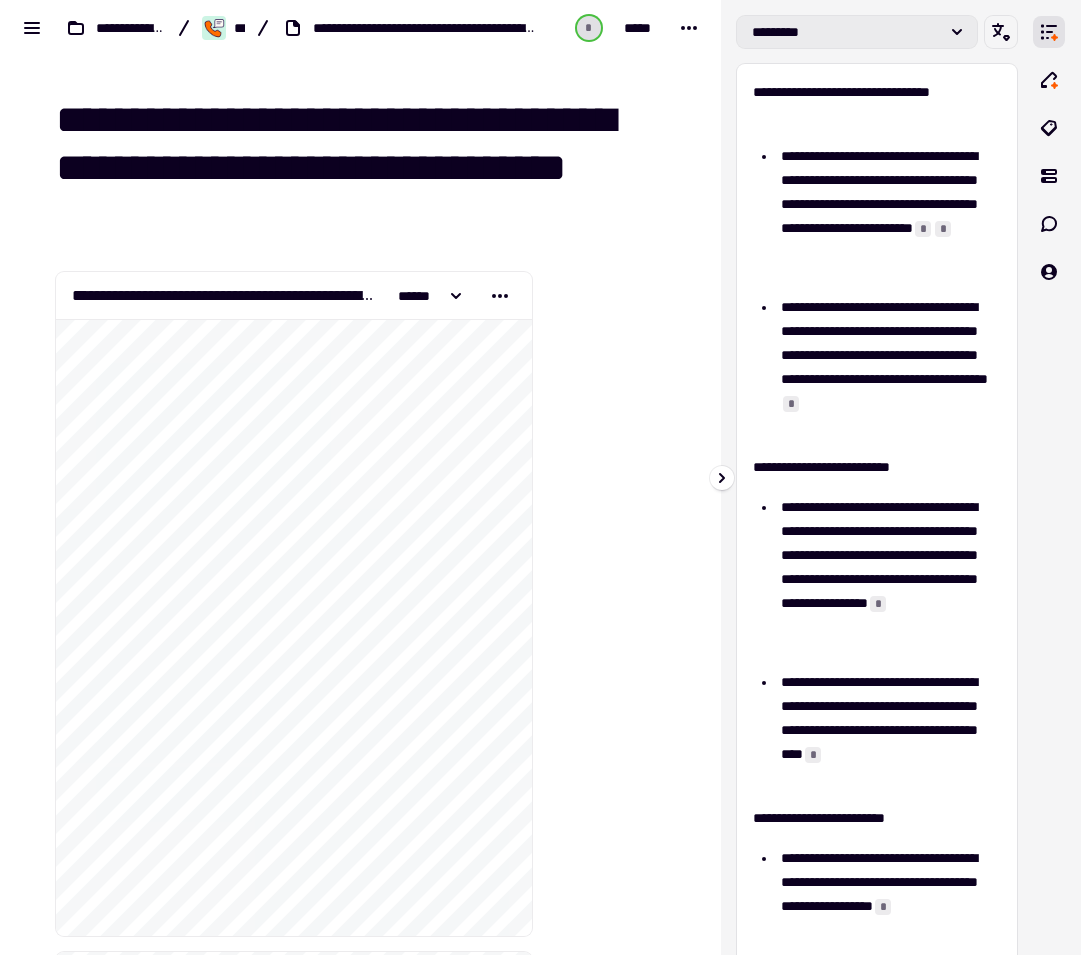 drag, startPoint x: 943, startPoint y: 29, endPoint x: 932, endPoint y: 46, distance: 20.248457 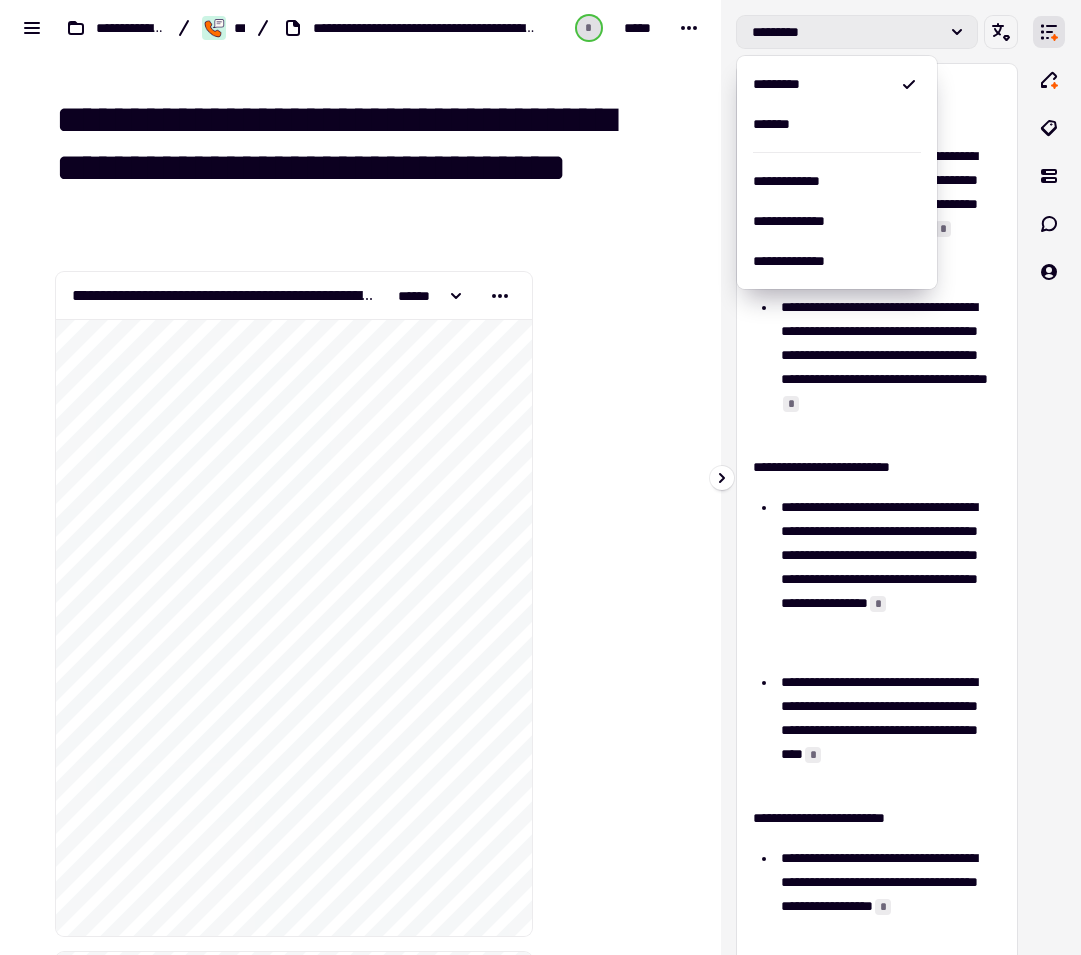 click on "*********" 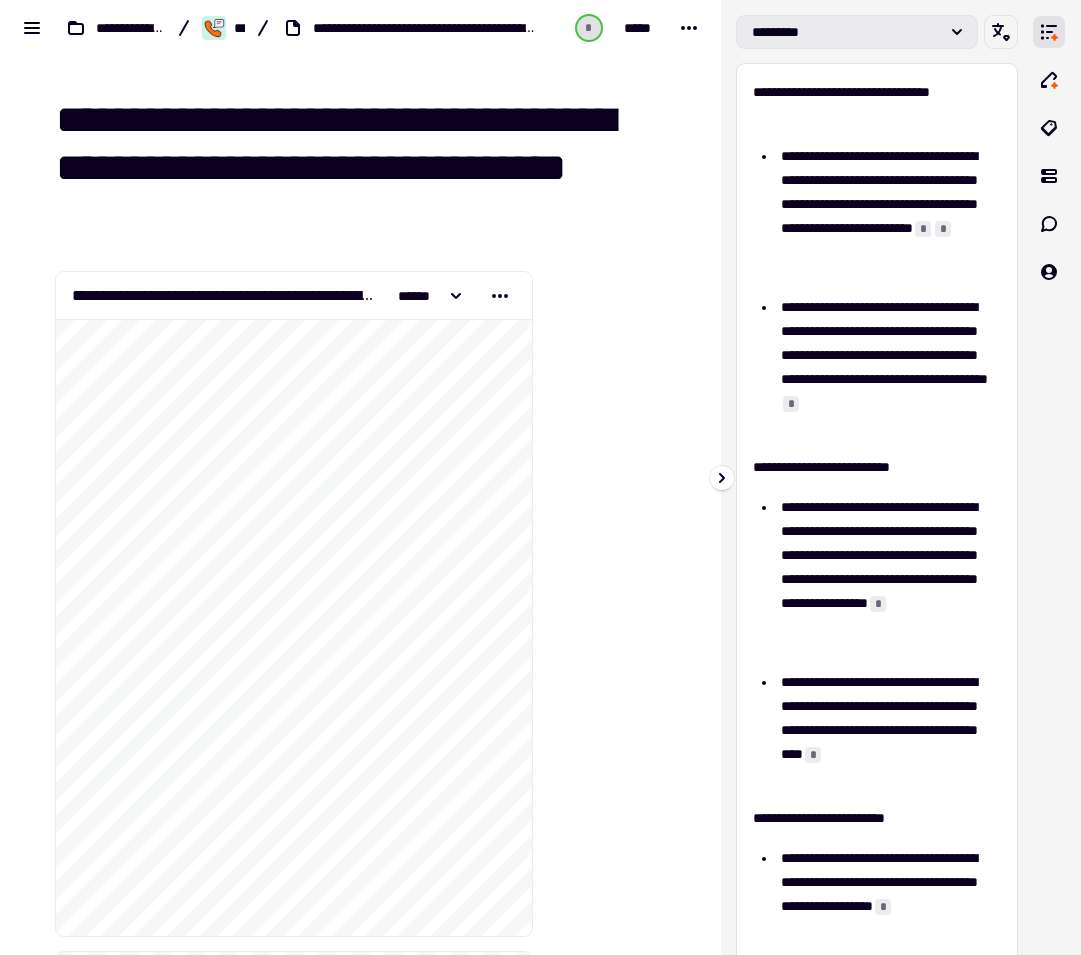 click on "*********" 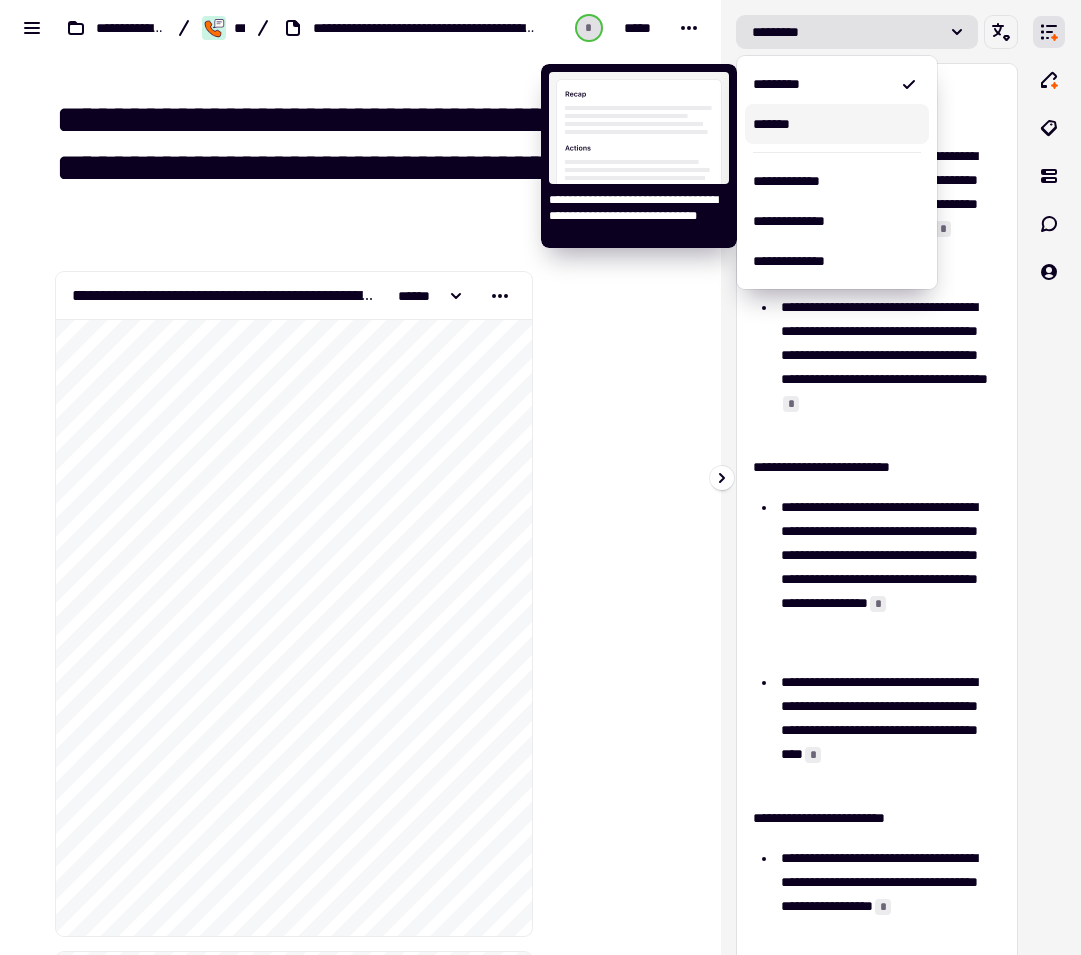 click on "*******" at bounding box center [837, 124] 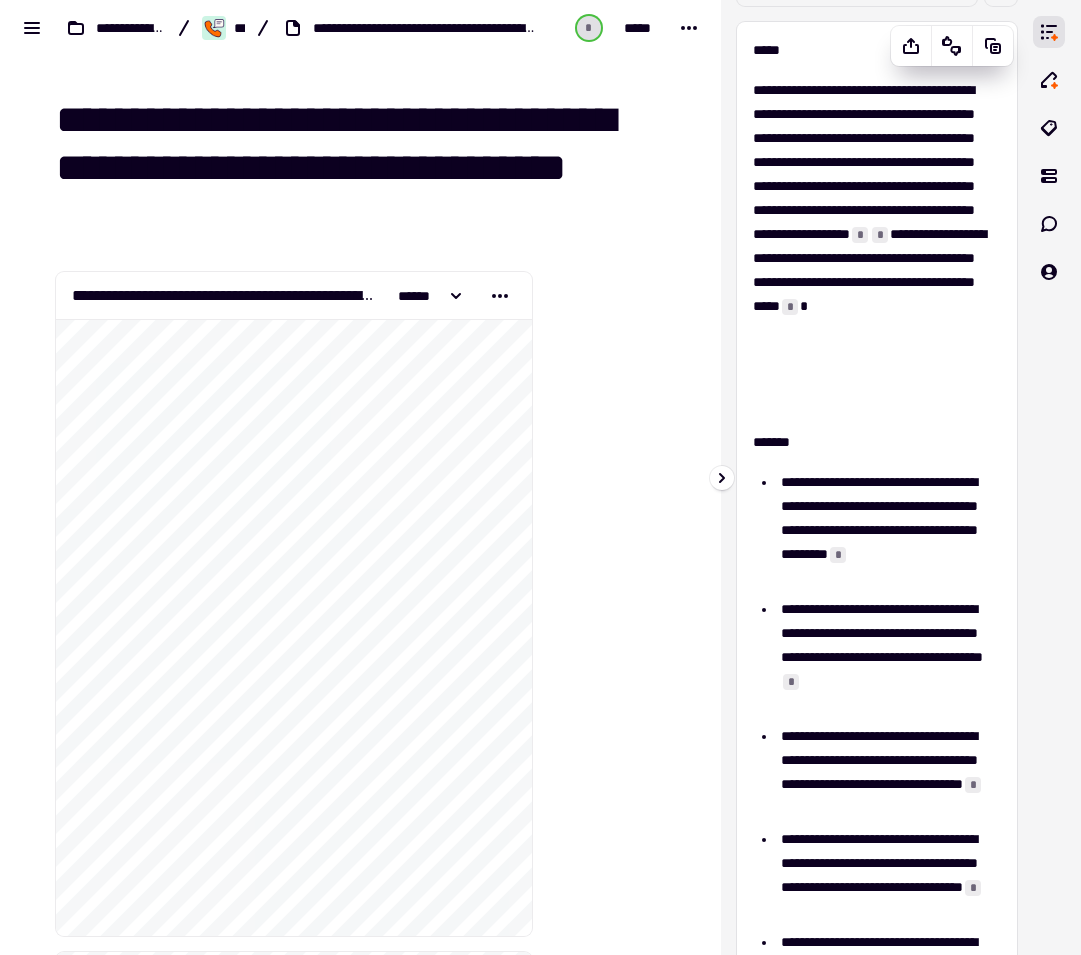 scroll, scrollTop: 0, scrollLeft: 0, axis: both 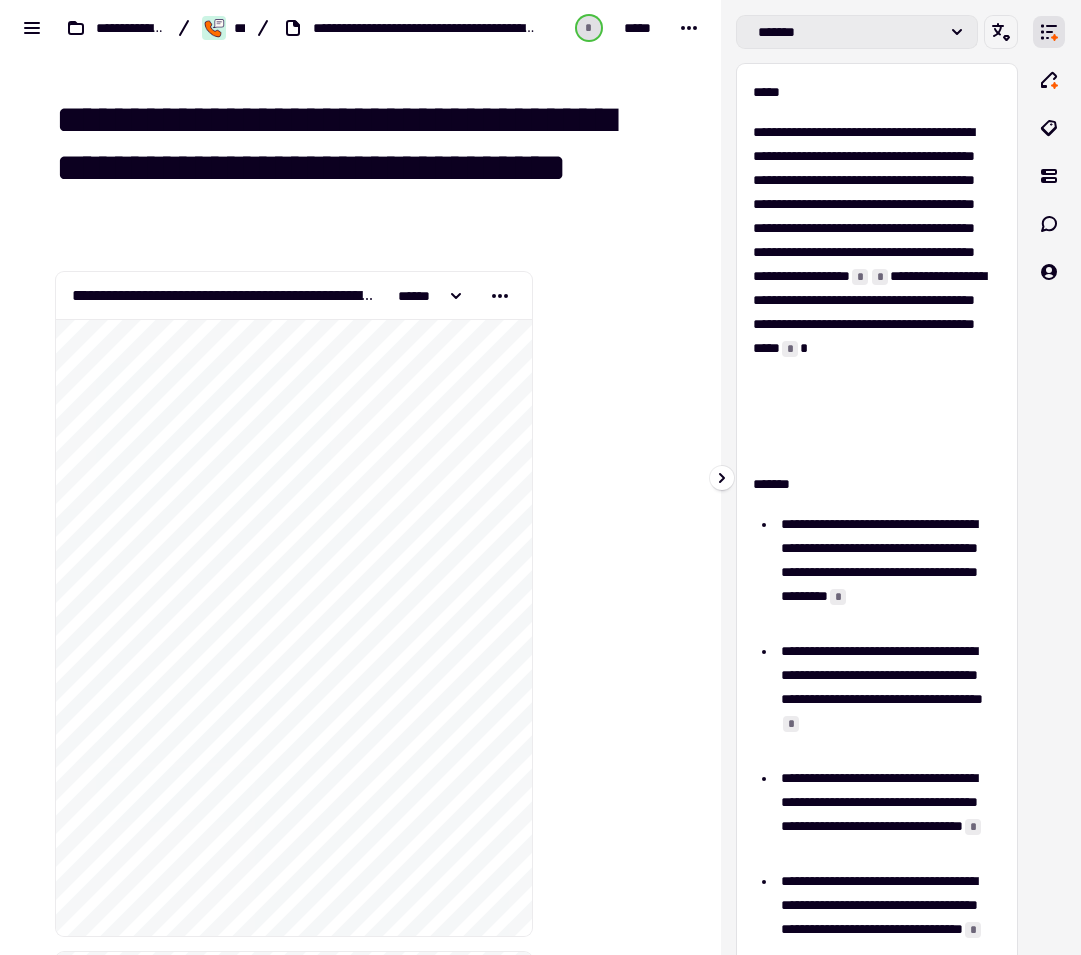 click on "*******" 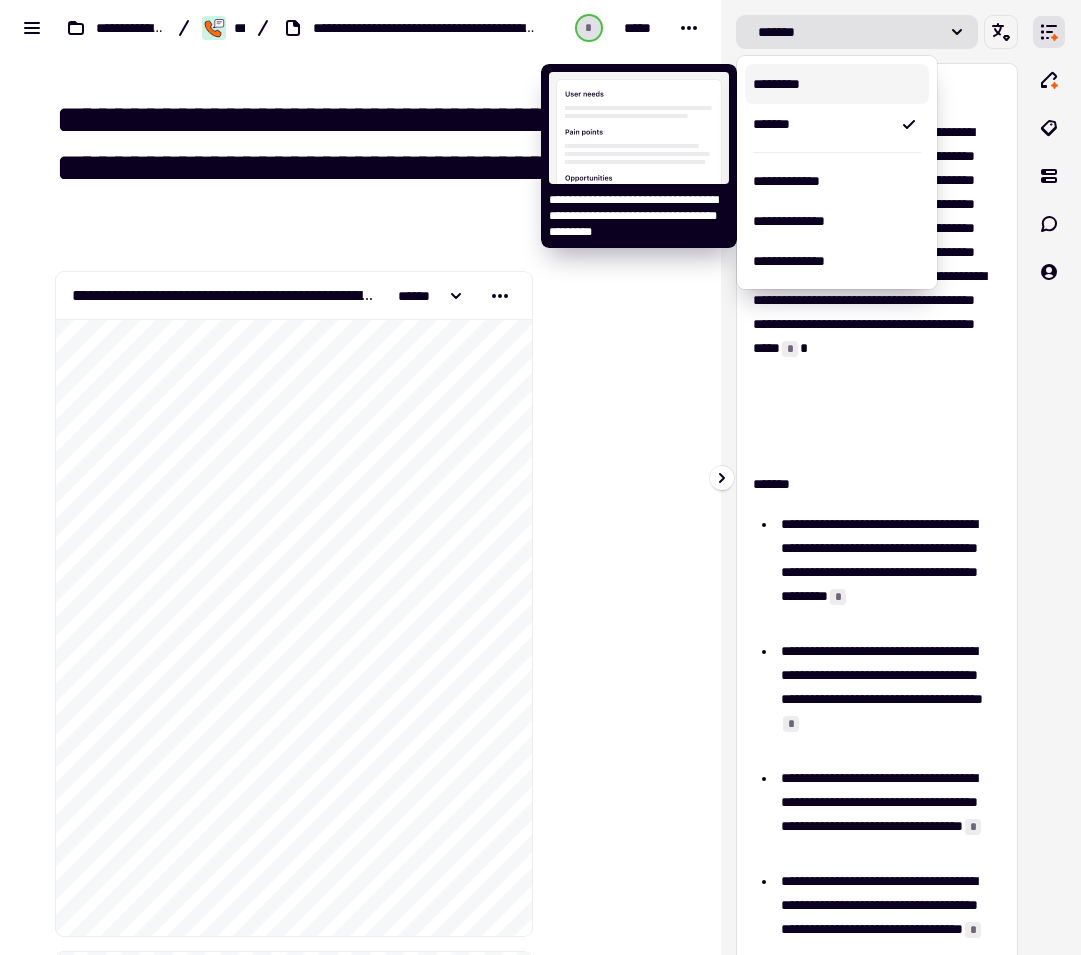 click on "*********" at bounding box center [837, 84] 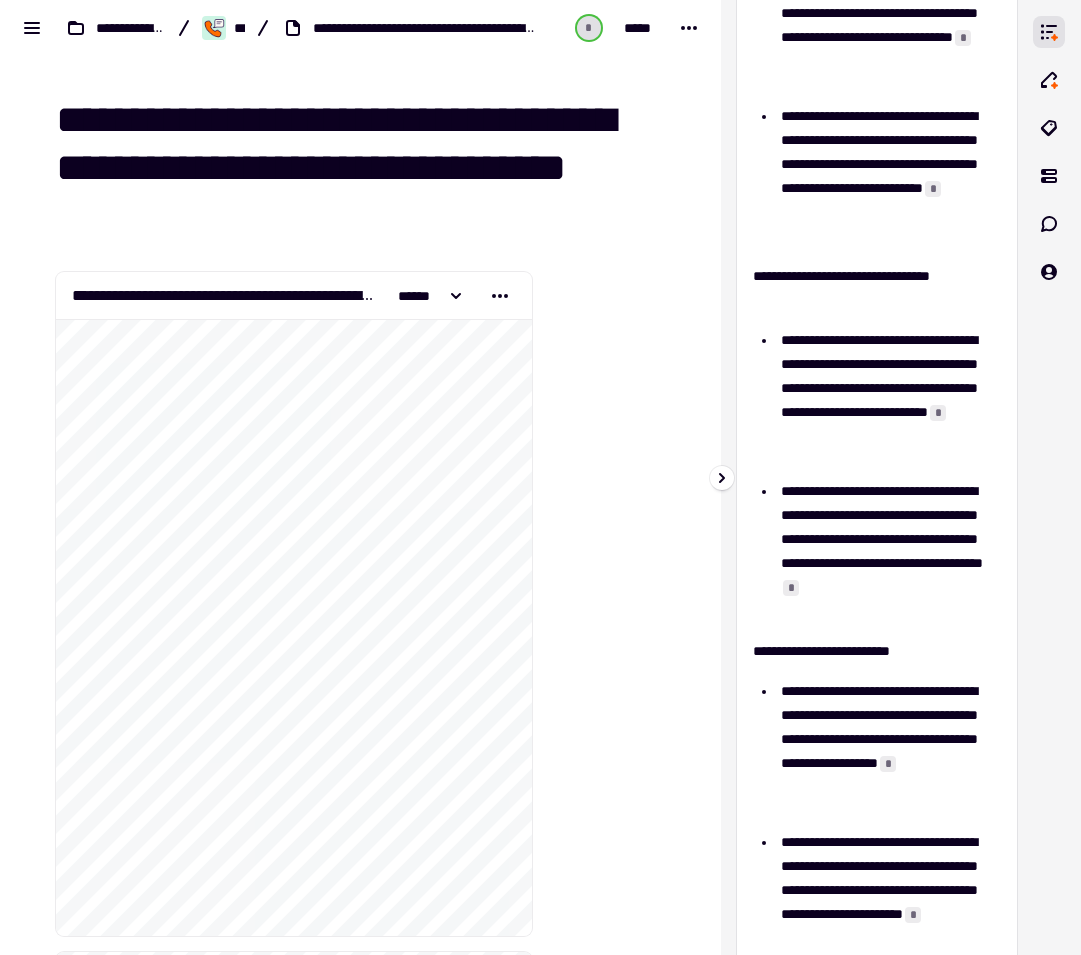 scroll, scrollTop: 0, scrollLeft: 0, axis: both 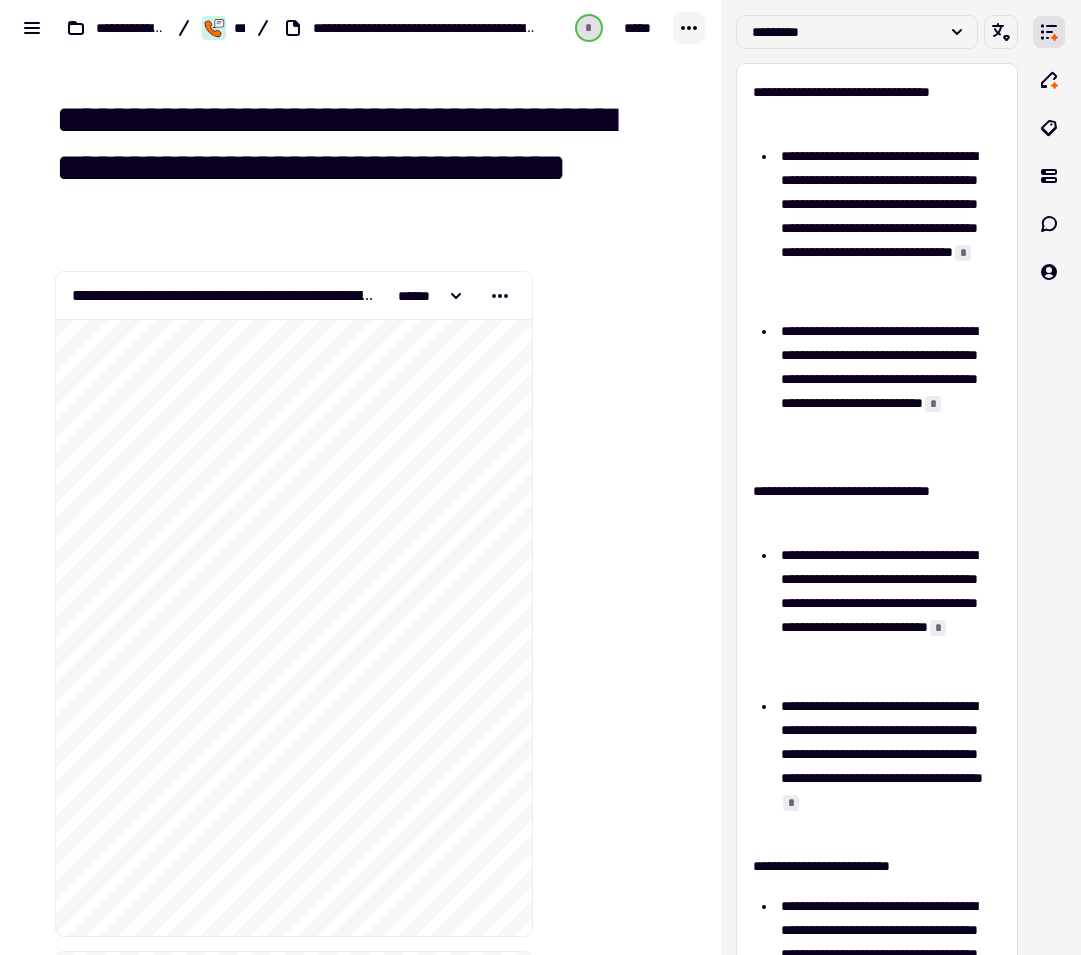 click 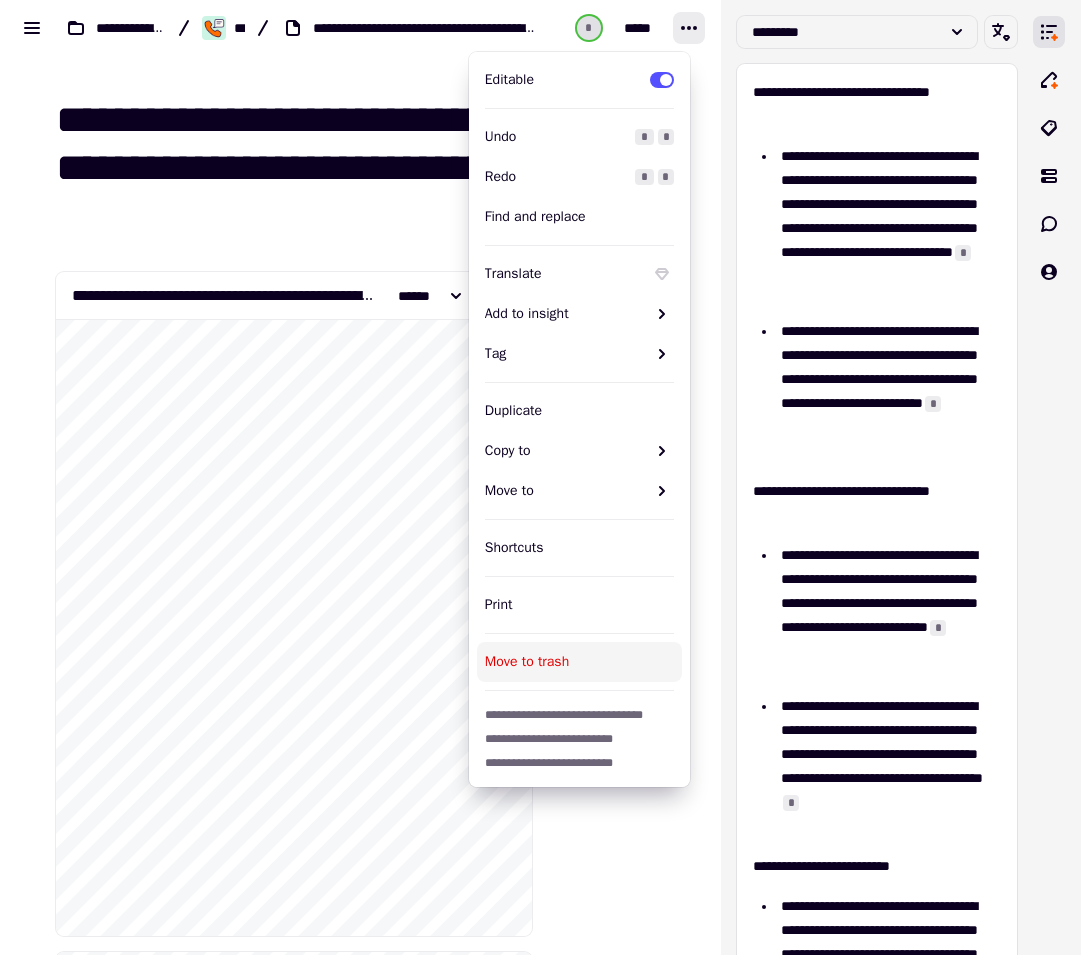 click on "Move to trash" at bounding box center [579, 662] 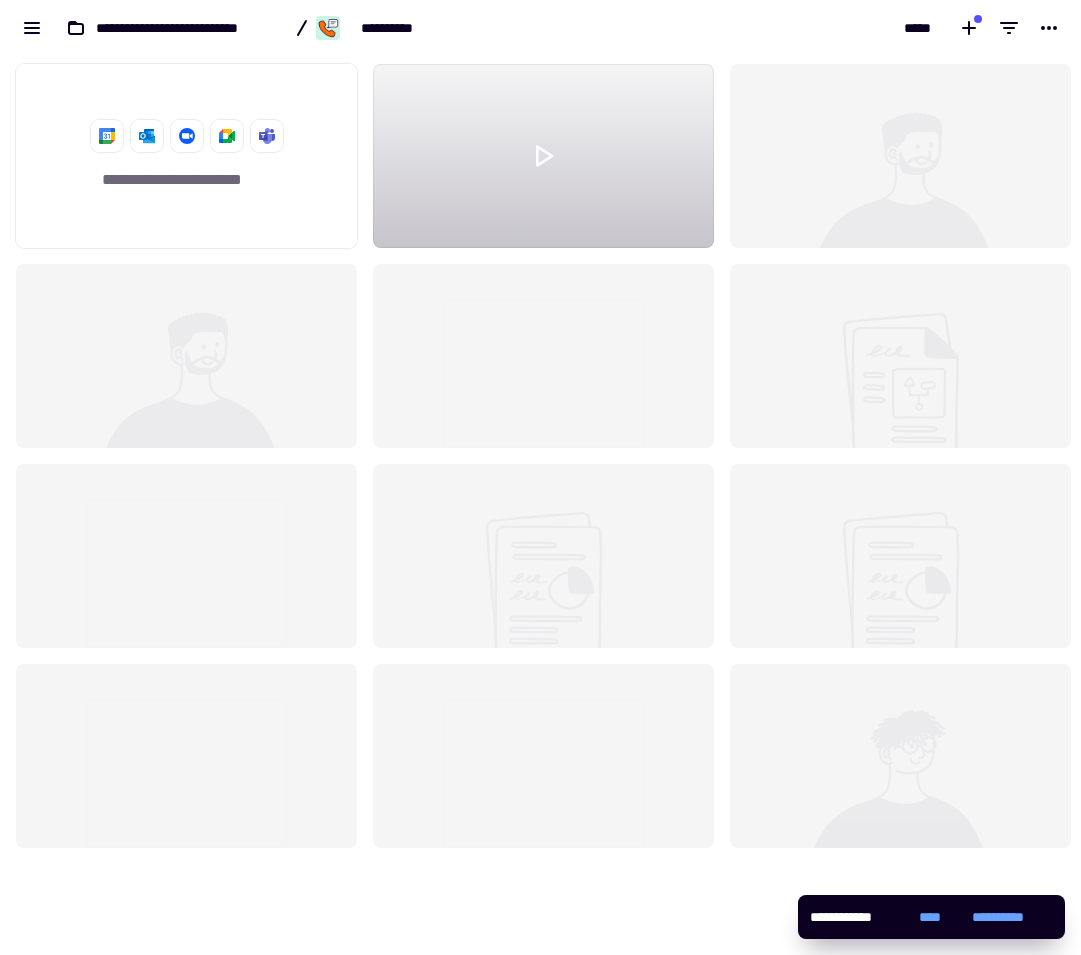 scroll, scrollTop: 16, scrollLeft: 16, axis: both 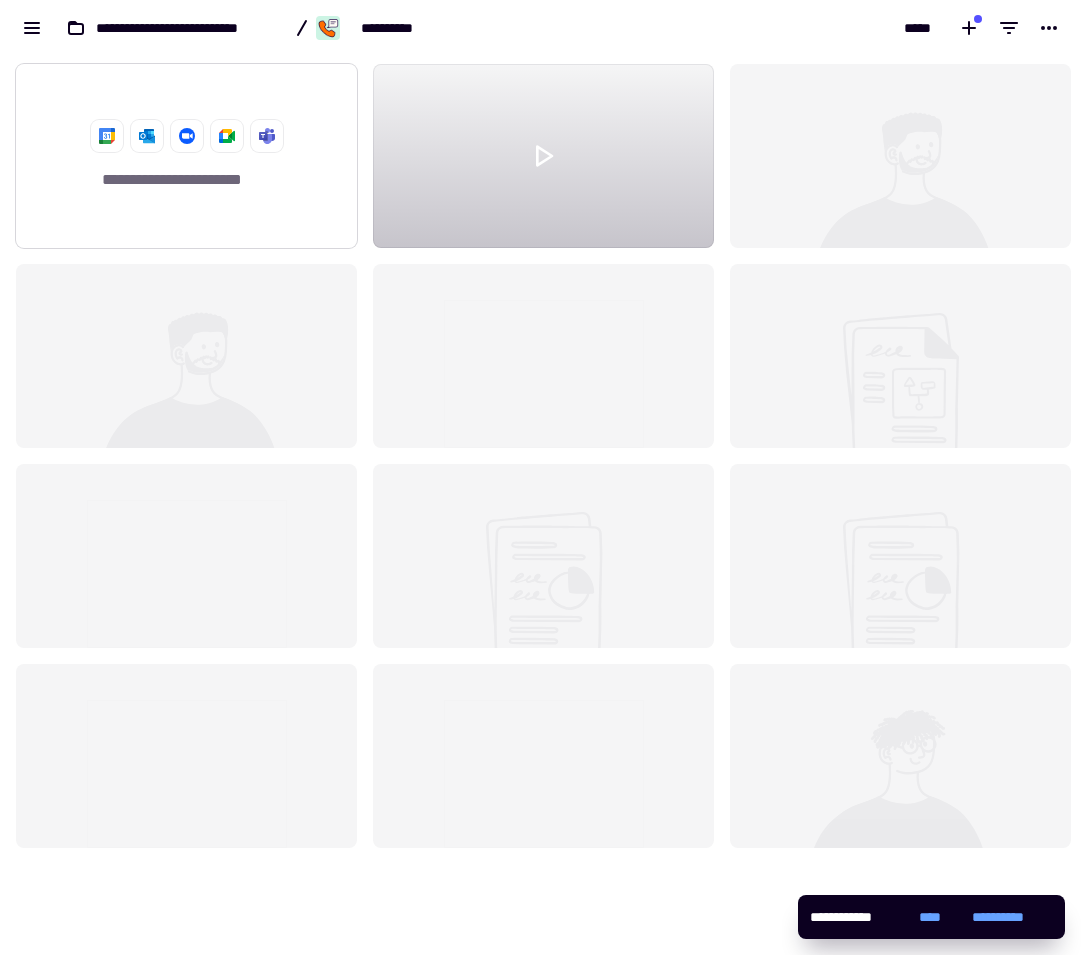 click on "**********" 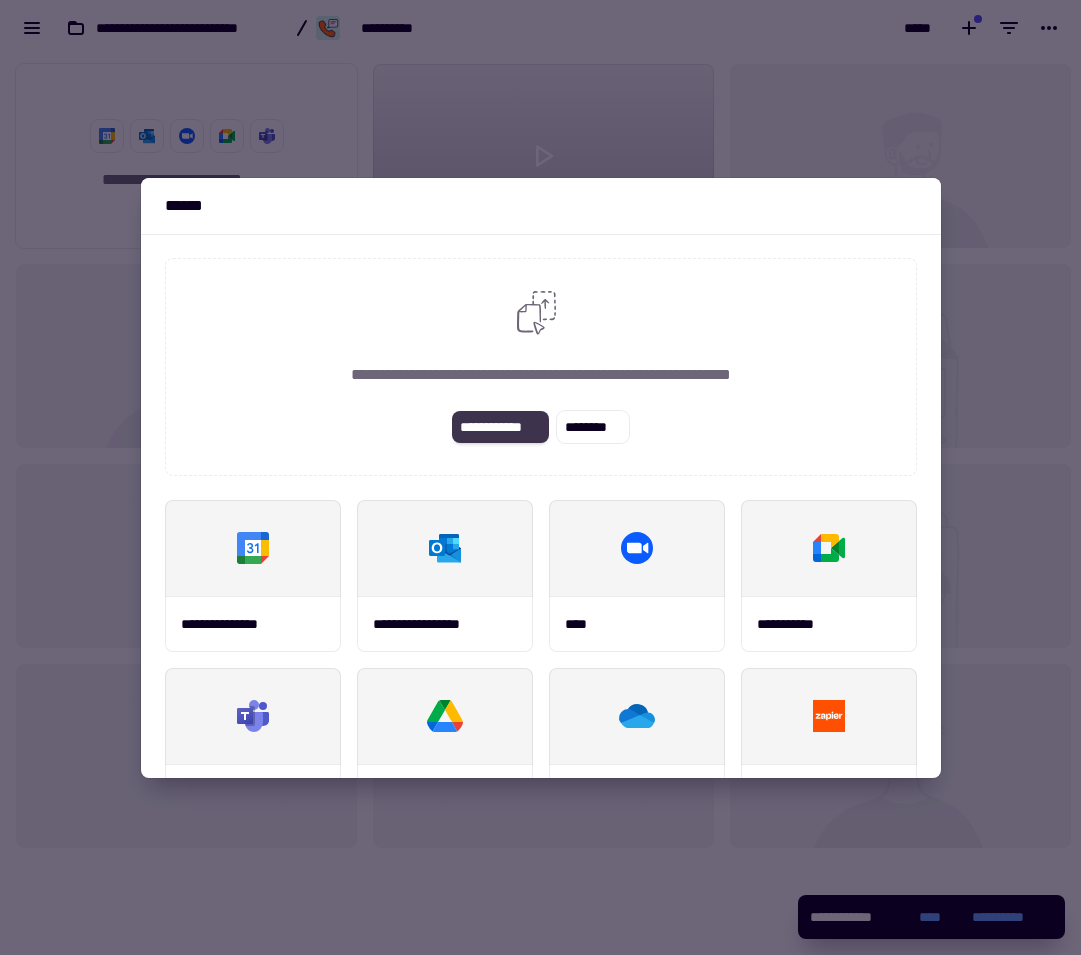 click on "**********" 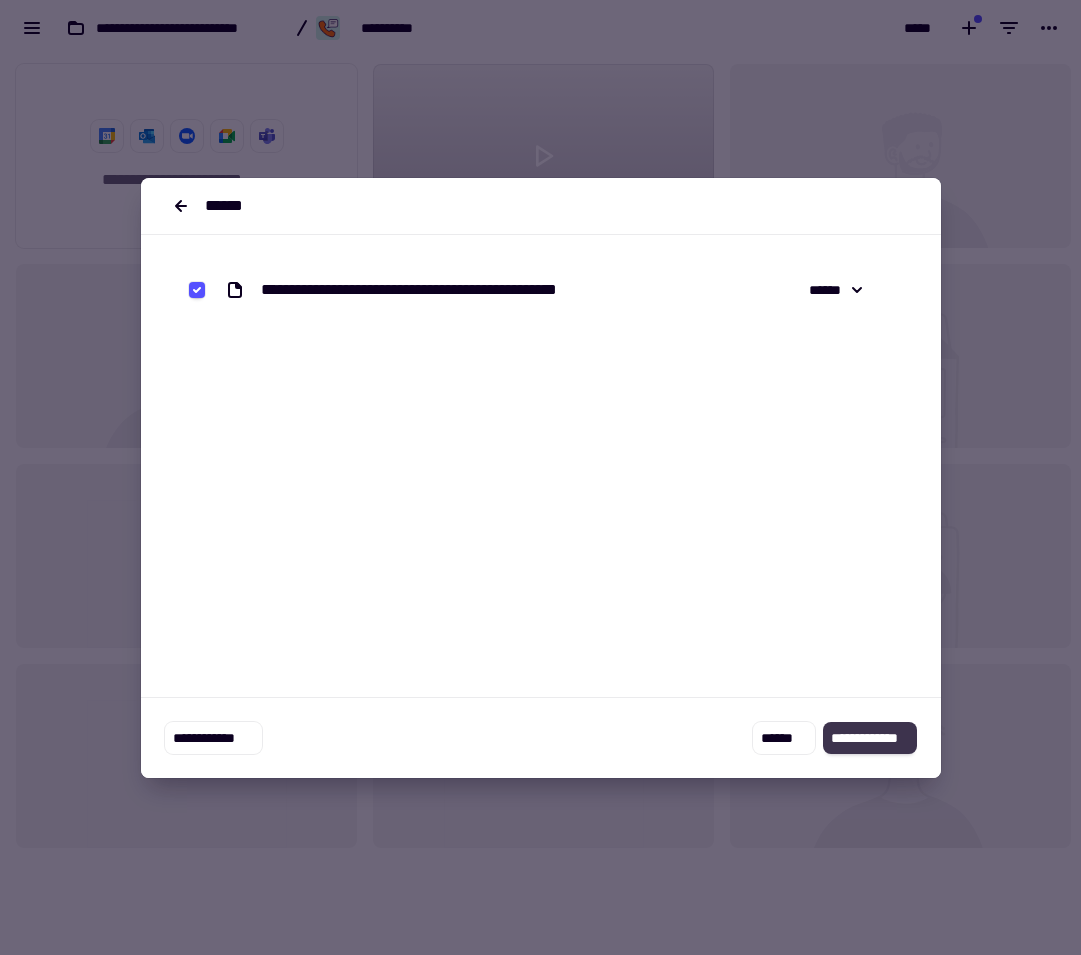 click on "**********" 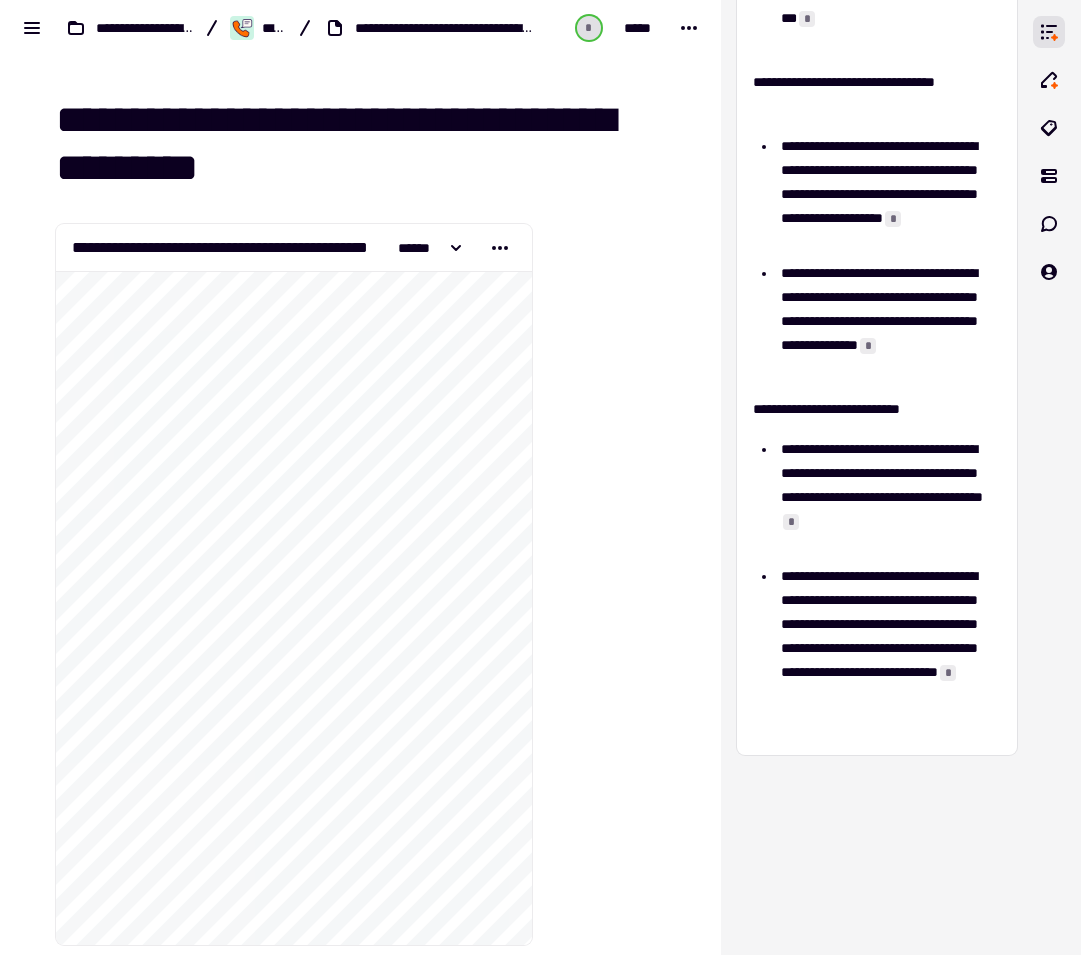 scroll, scrollTop: 440, scrollLeft: 0, axis: vertical 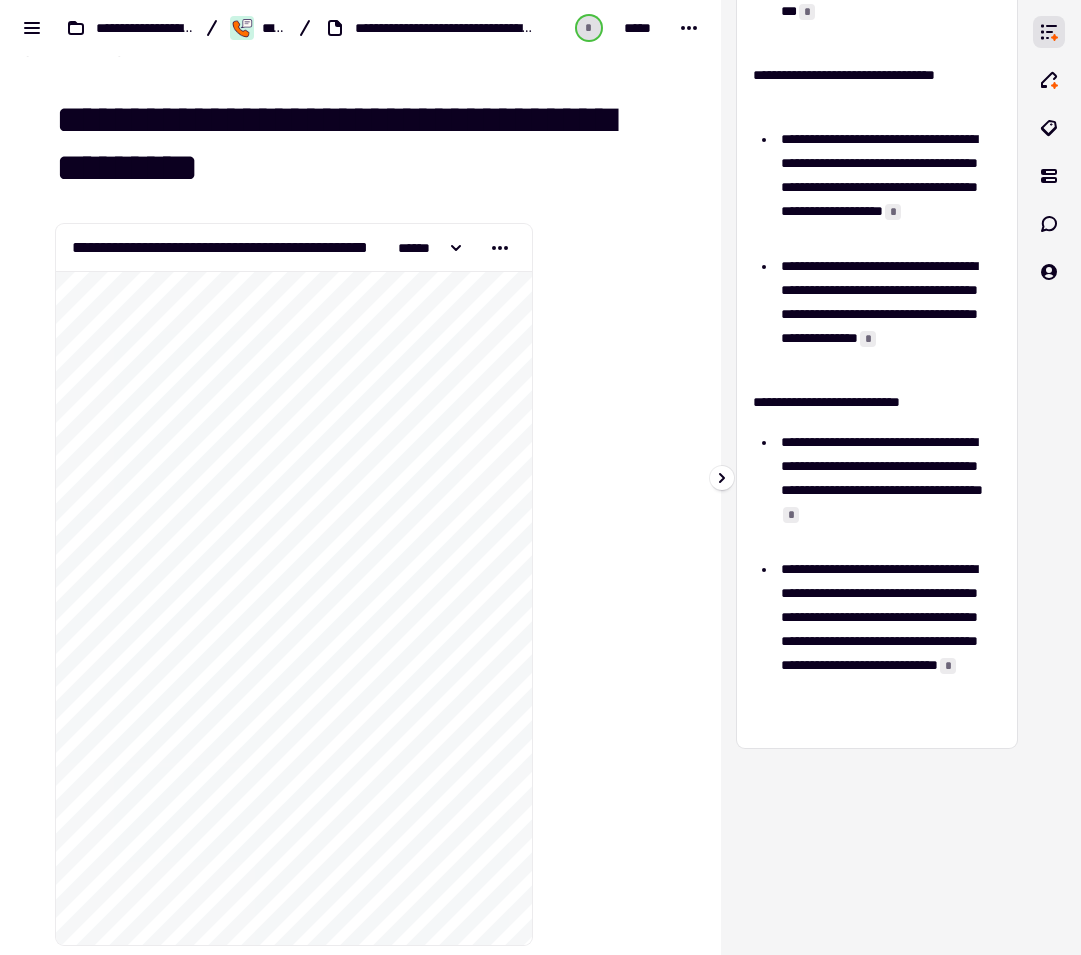 click on "*" at bounding box center [893, 212] 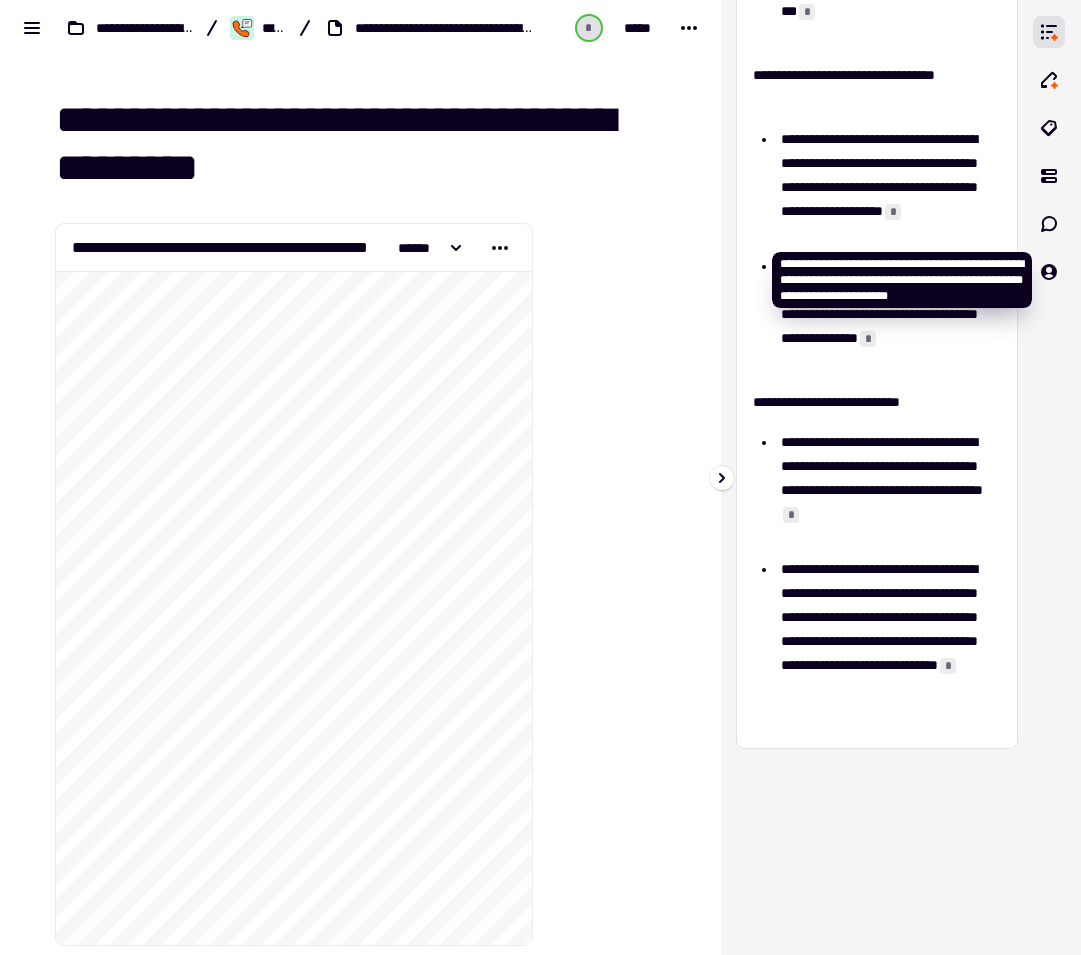 click on "*" at bounding box center [893, 212] 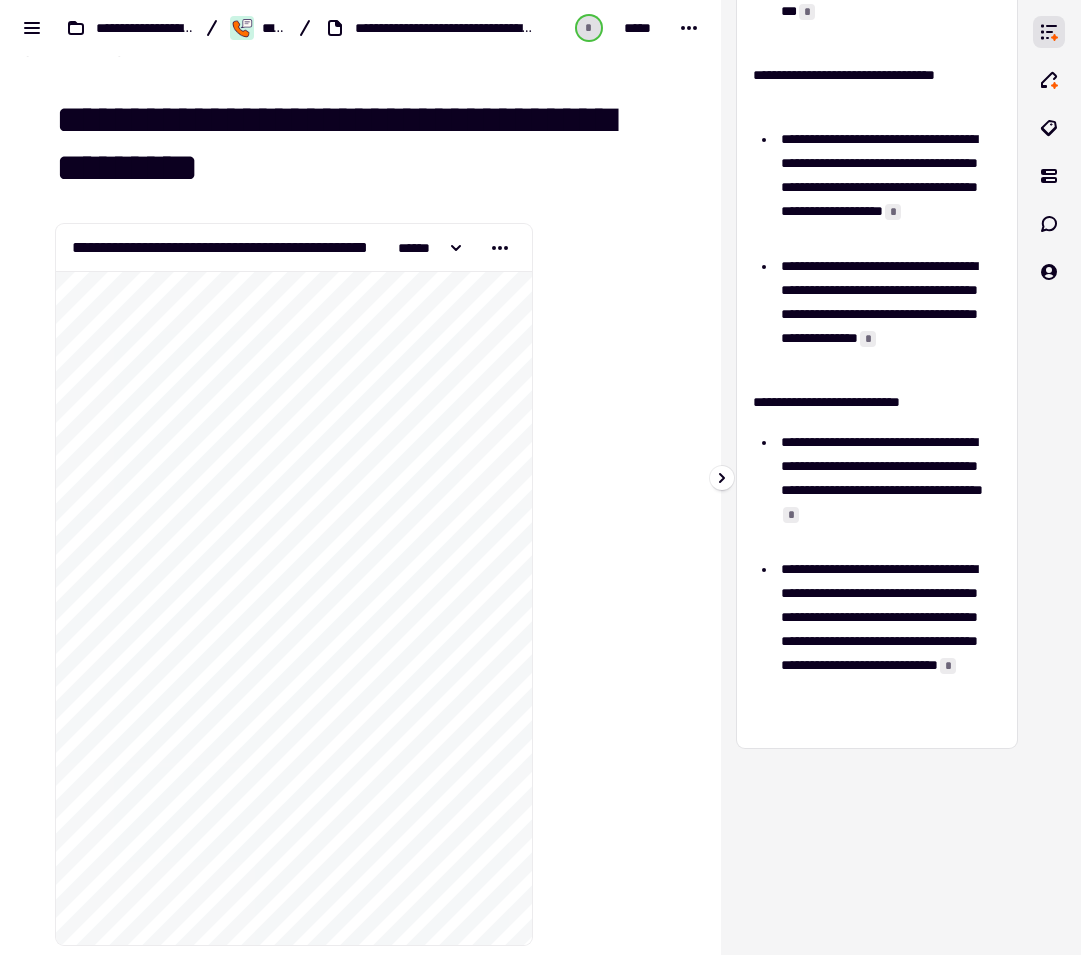 click on "*" at bounding box center (893, 212) 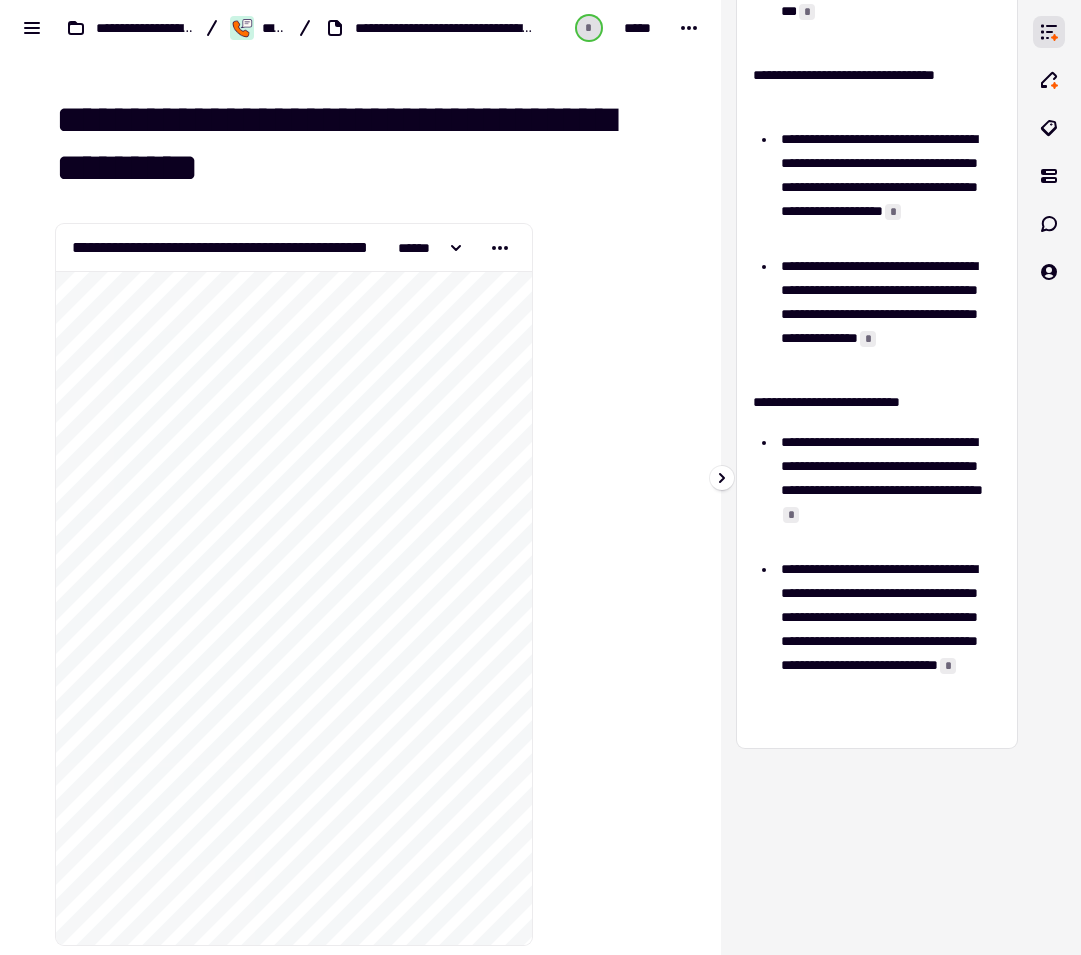 click on "*" at bounding box center [893, 212] 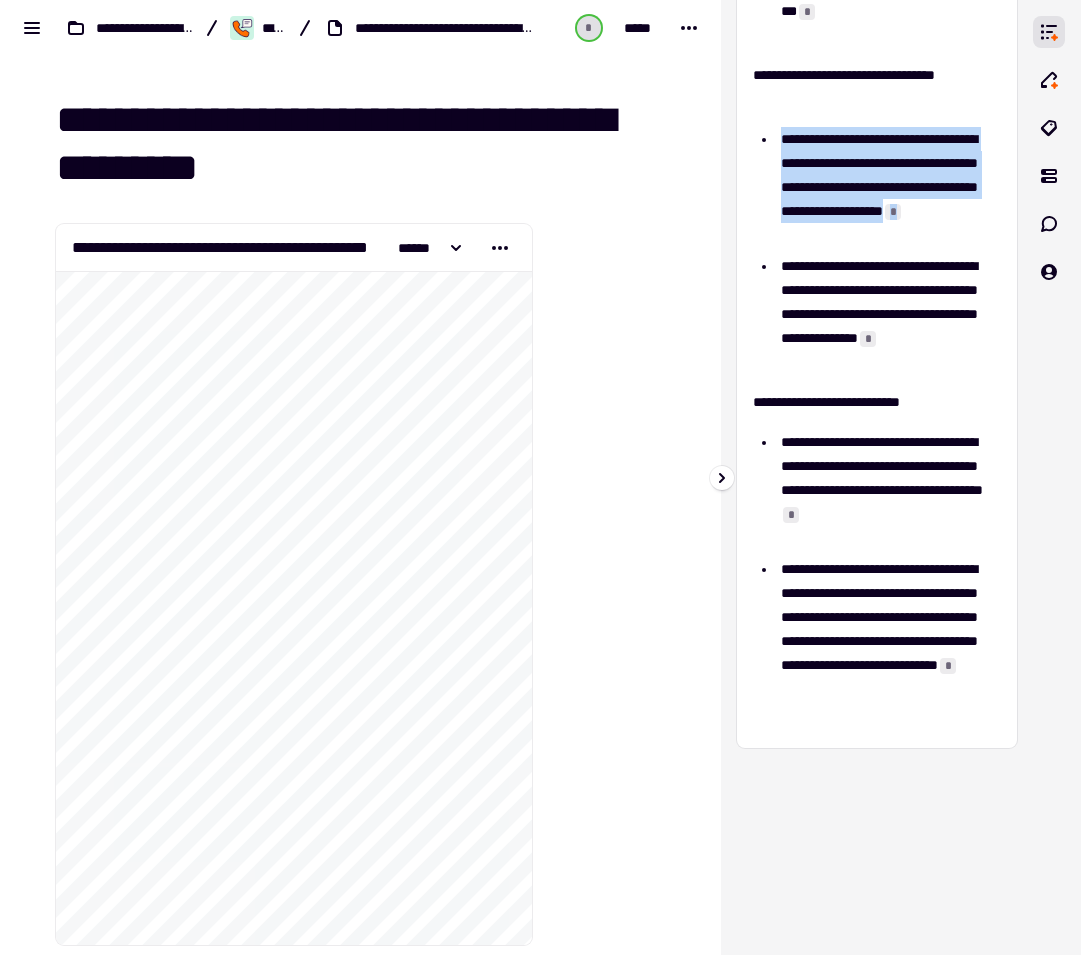 click on "*" at bounding box center [893, 212] 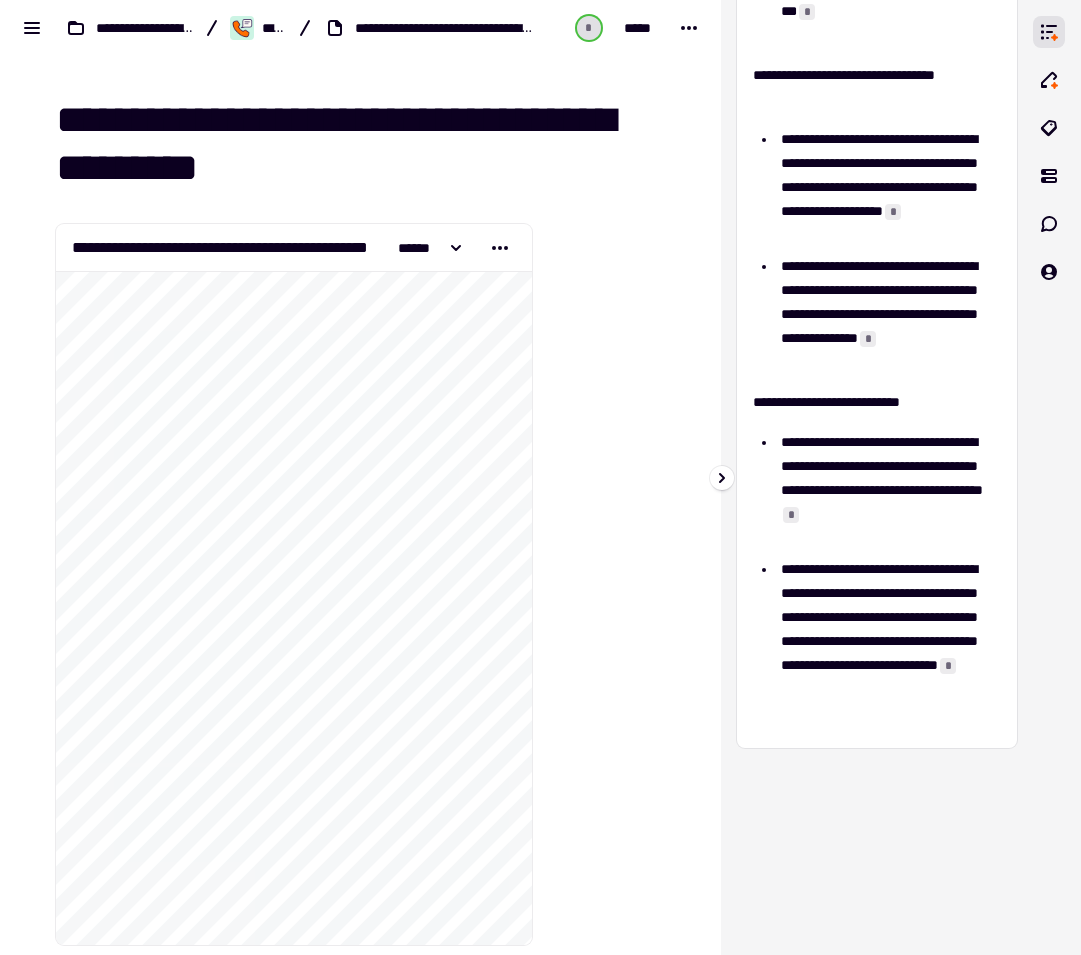 click on "**********" at bounding box center (881, 314) 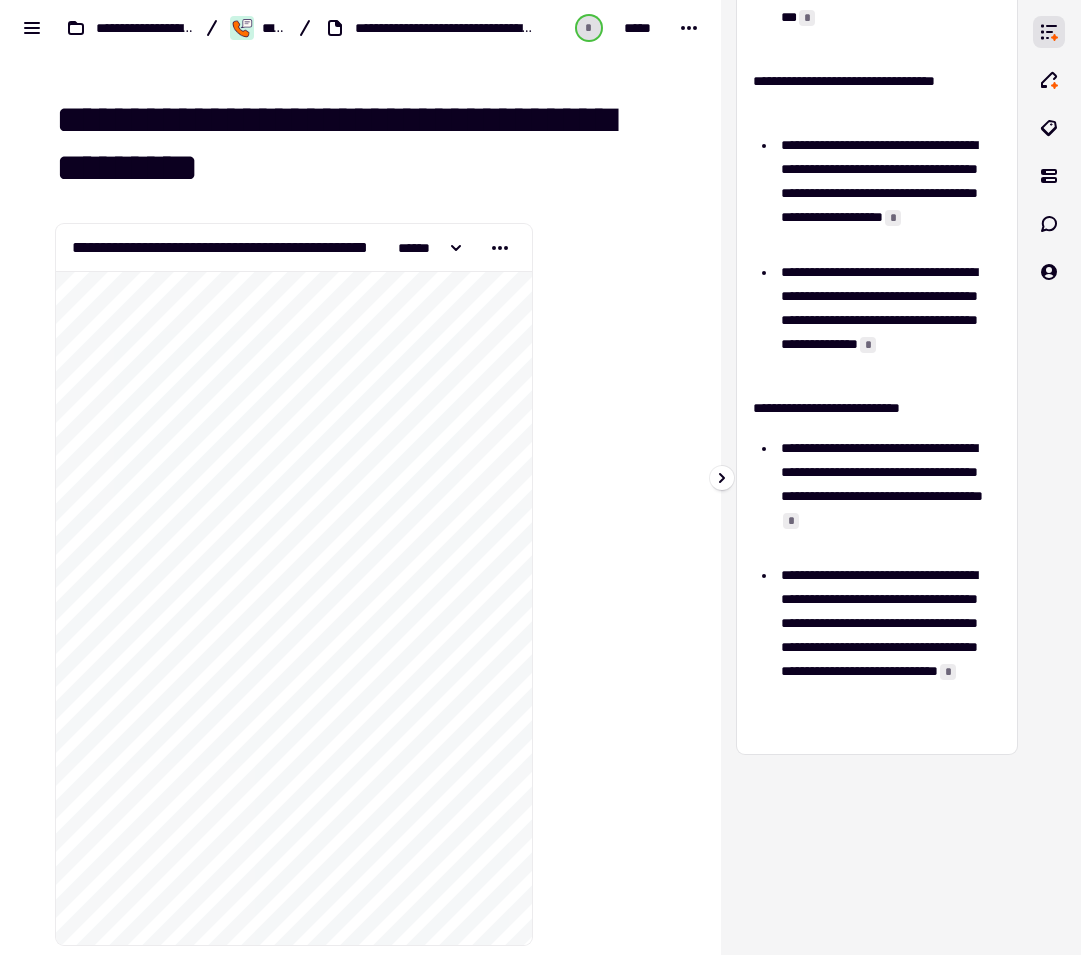 scroll, scrollTop: 418, scrollLeft: 0, axis: vertical 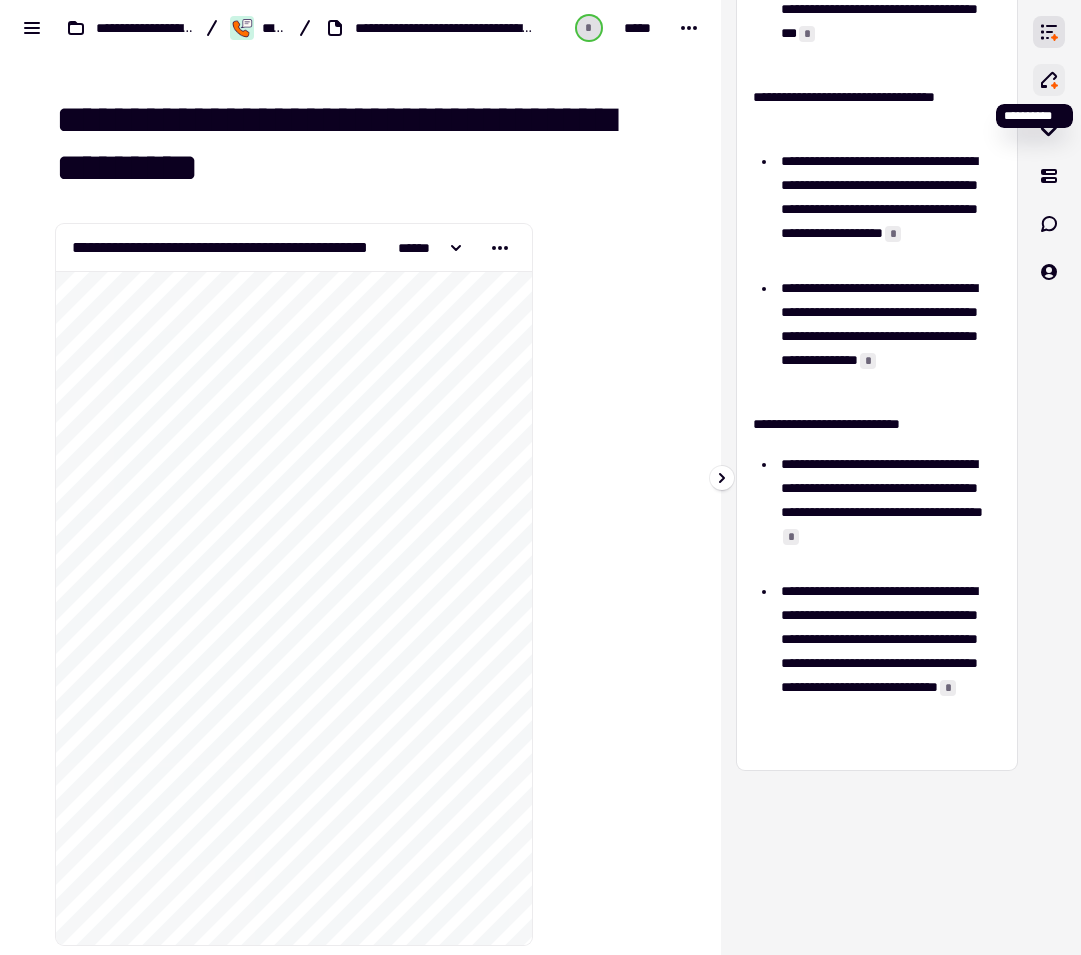 click 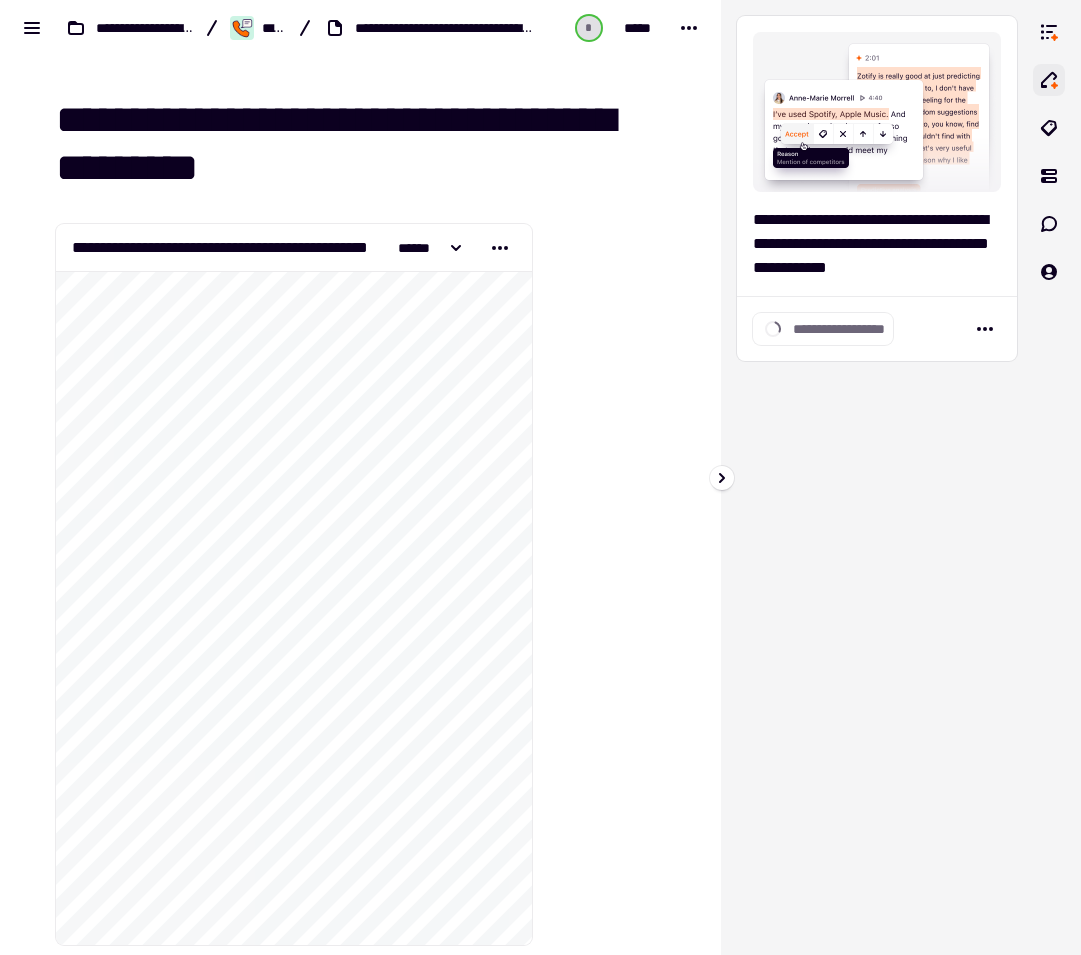 scroll, scrollTop: 0, scrollLeft: 0, axis: both 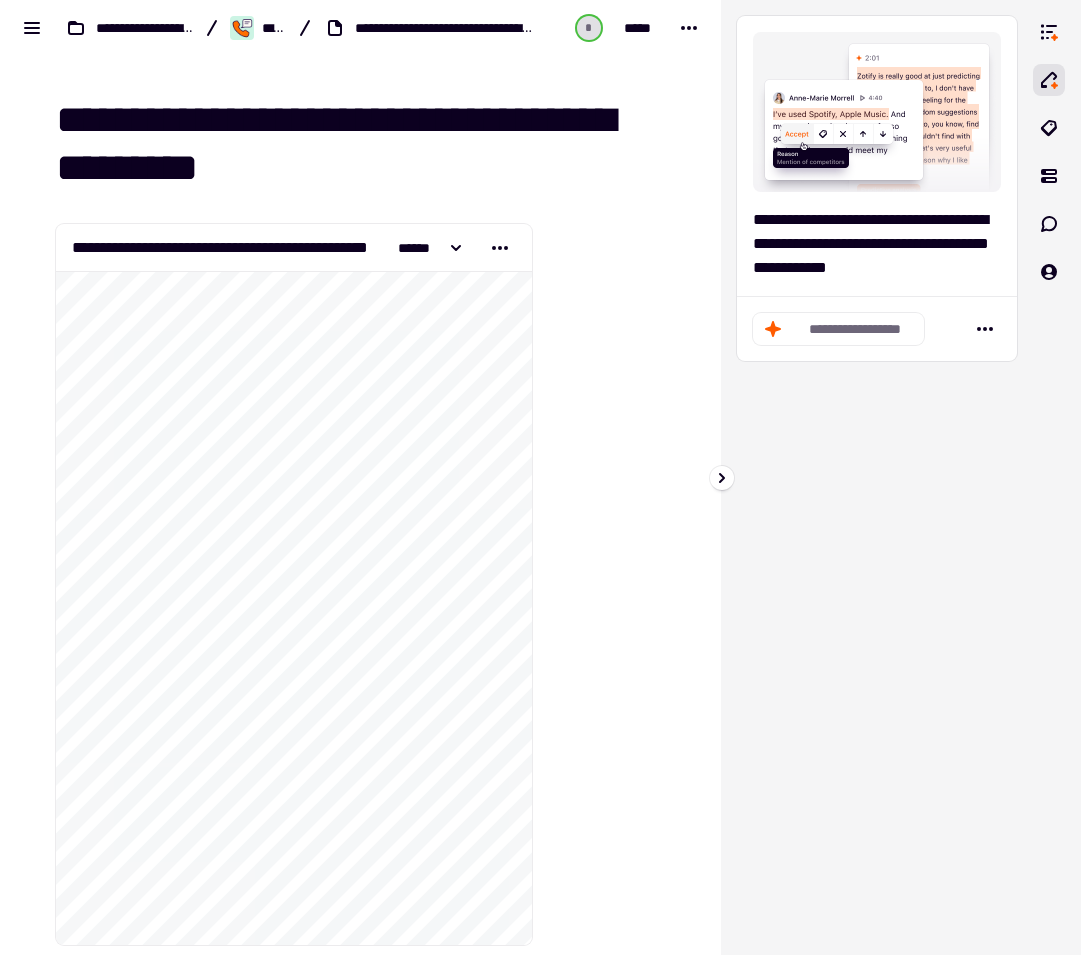 click on "**********" 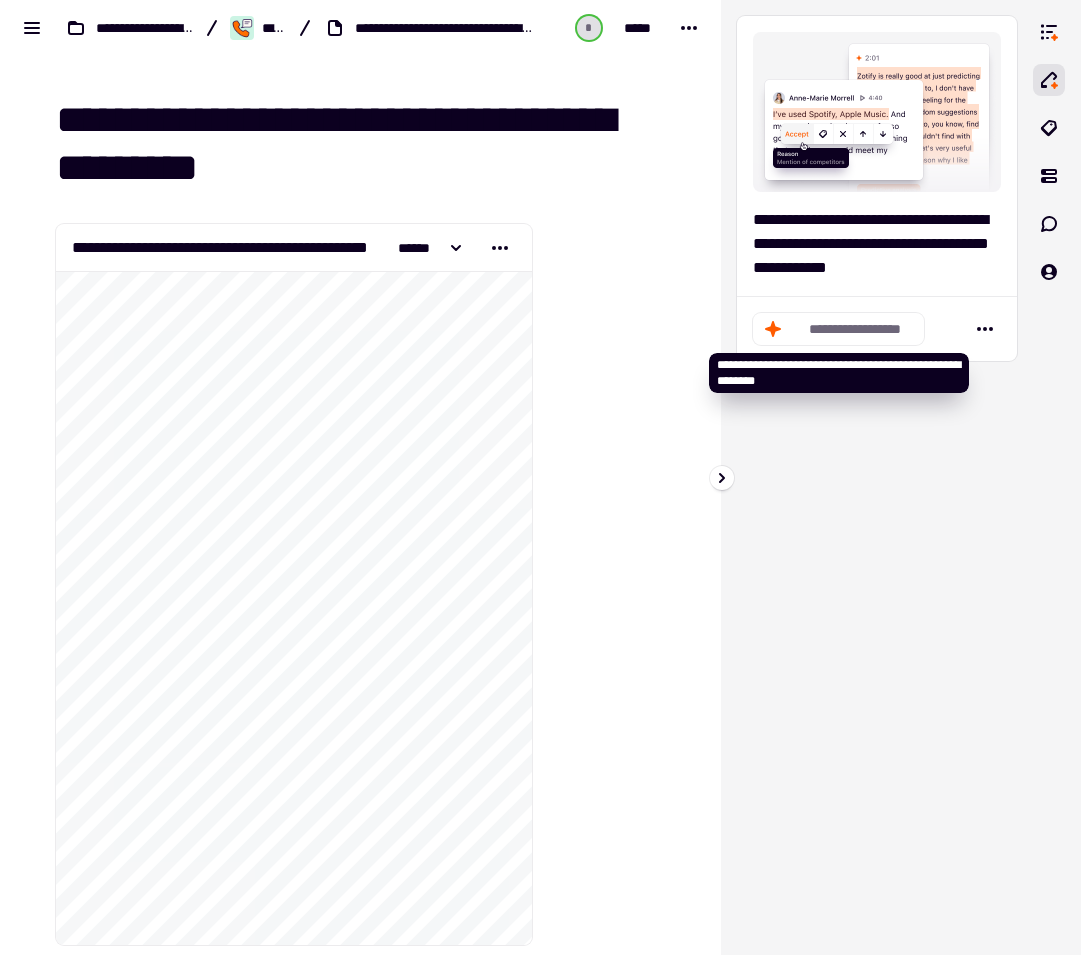 click on "**********" 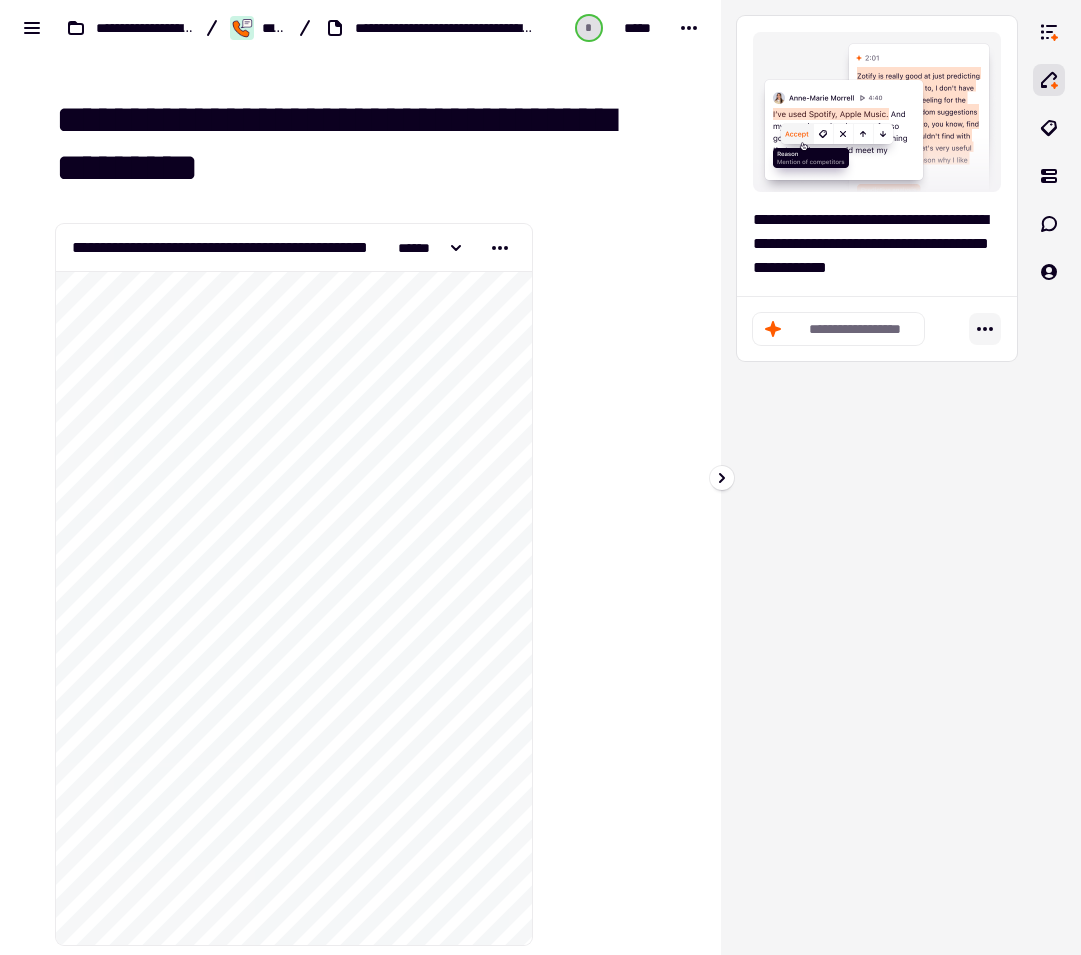 click 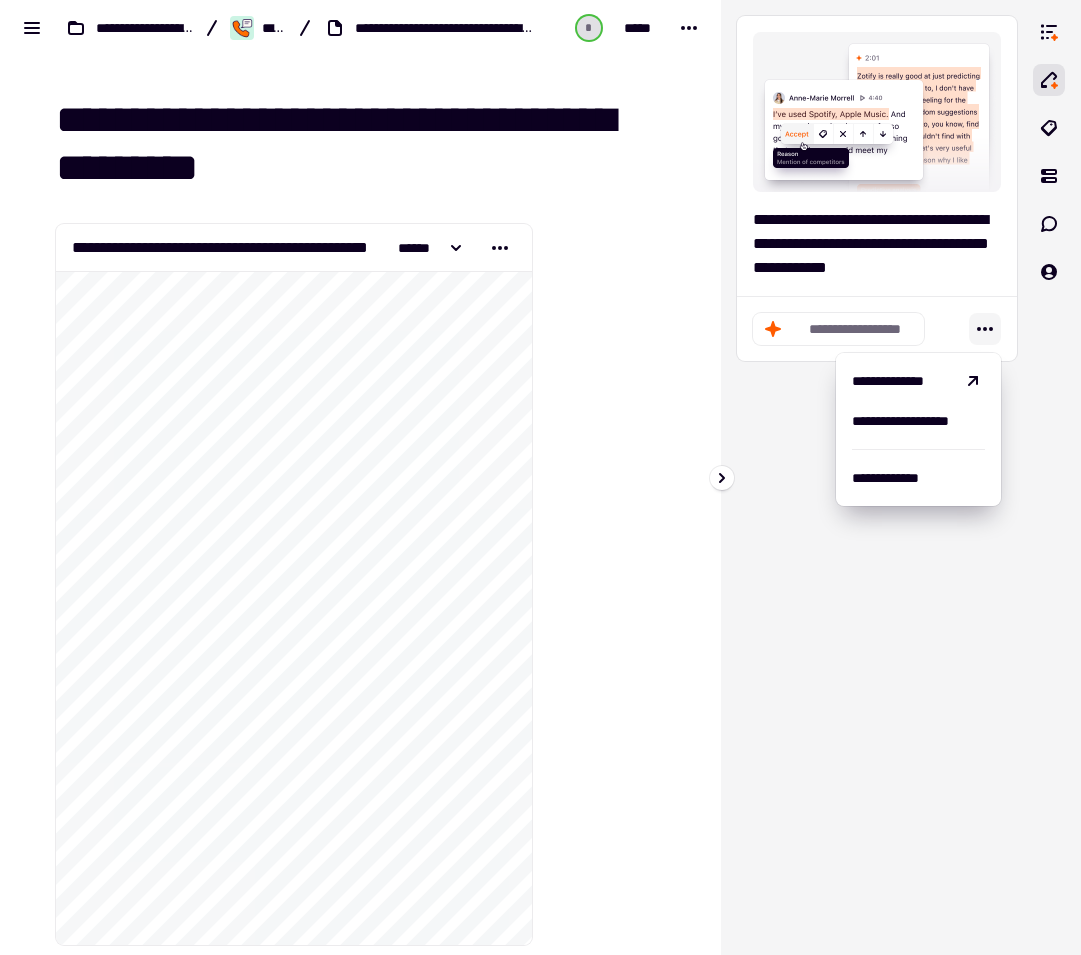 click 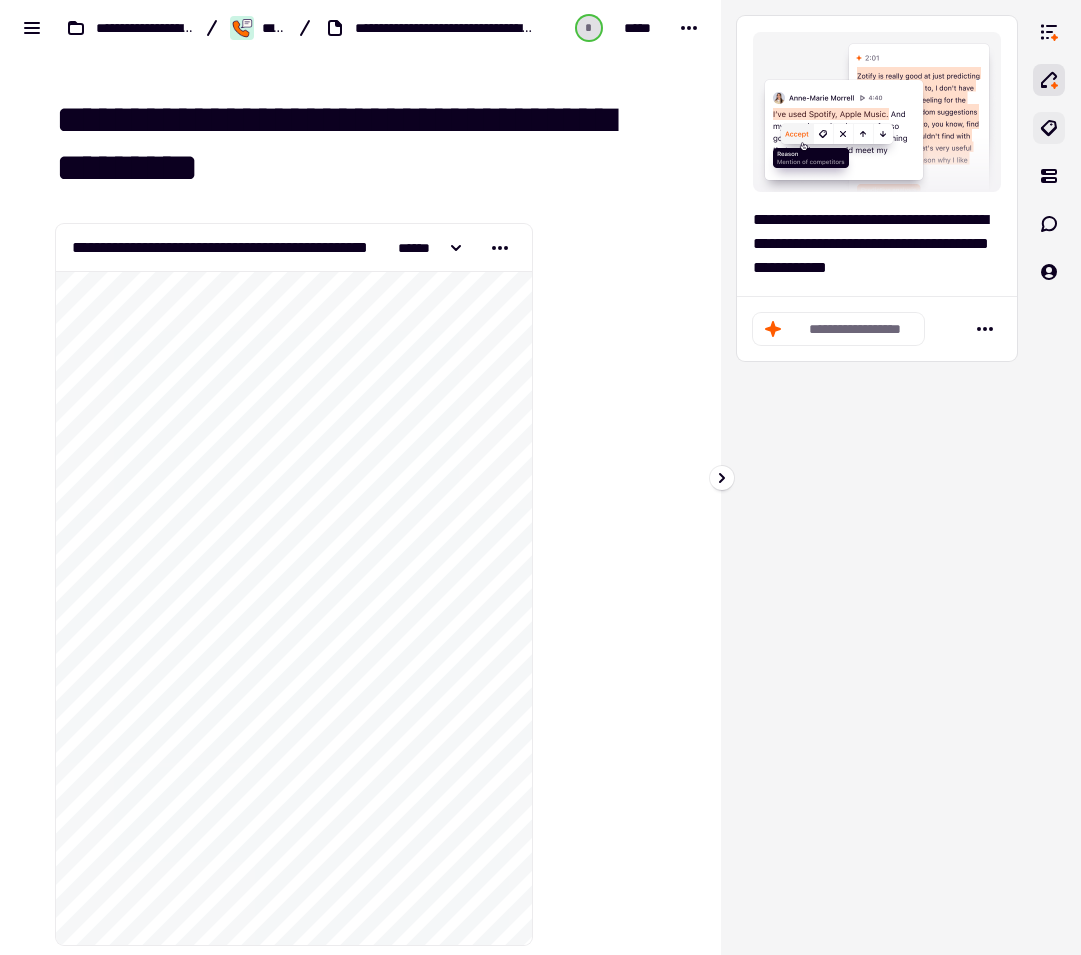click 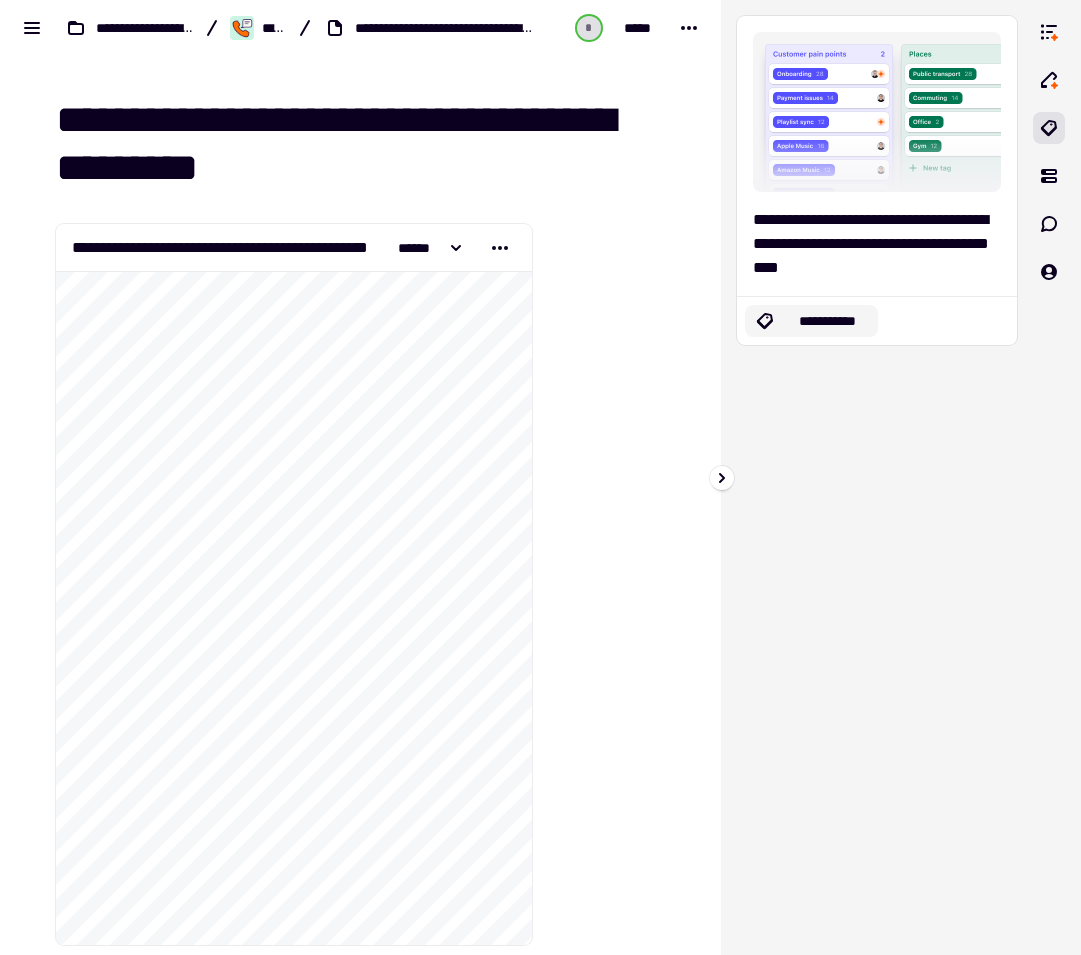 click on "**********" 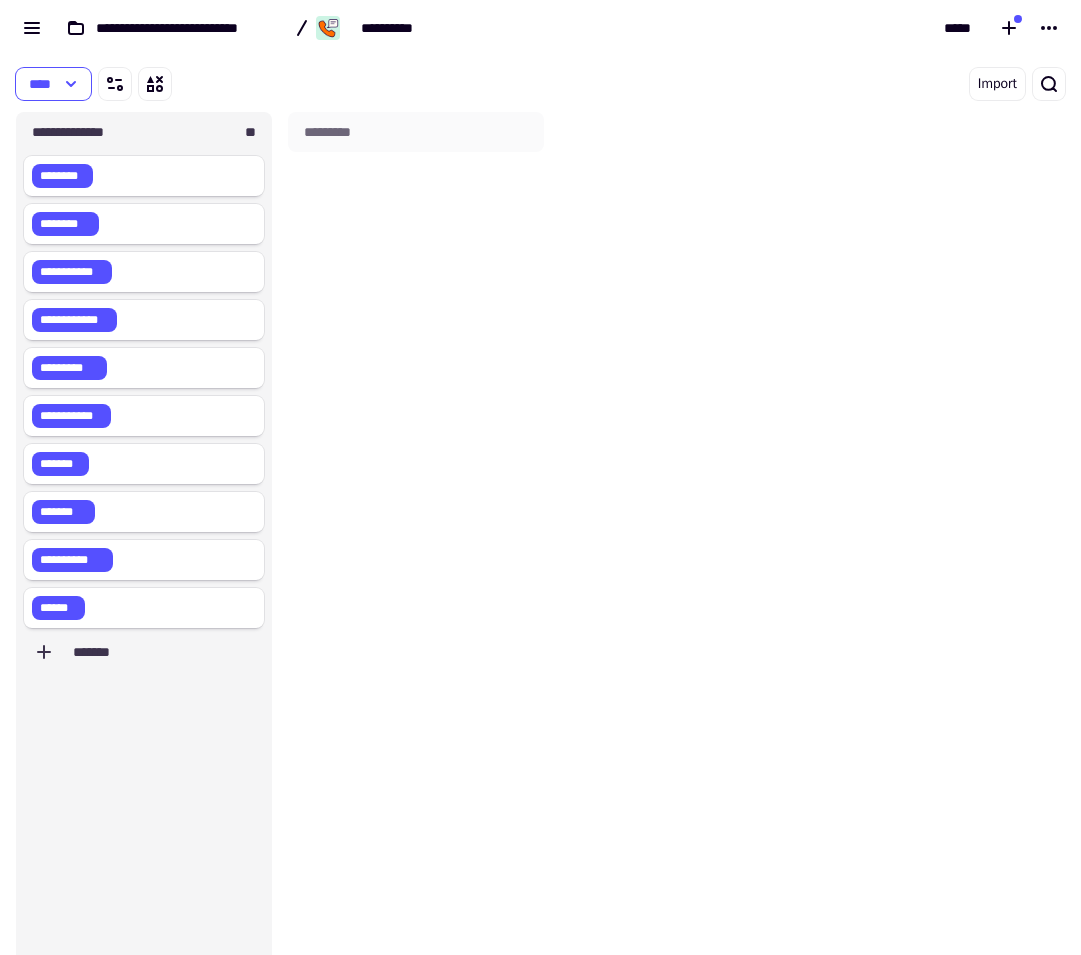 scroll, scrollTop: 16, scrollLeft: 16, axis: both 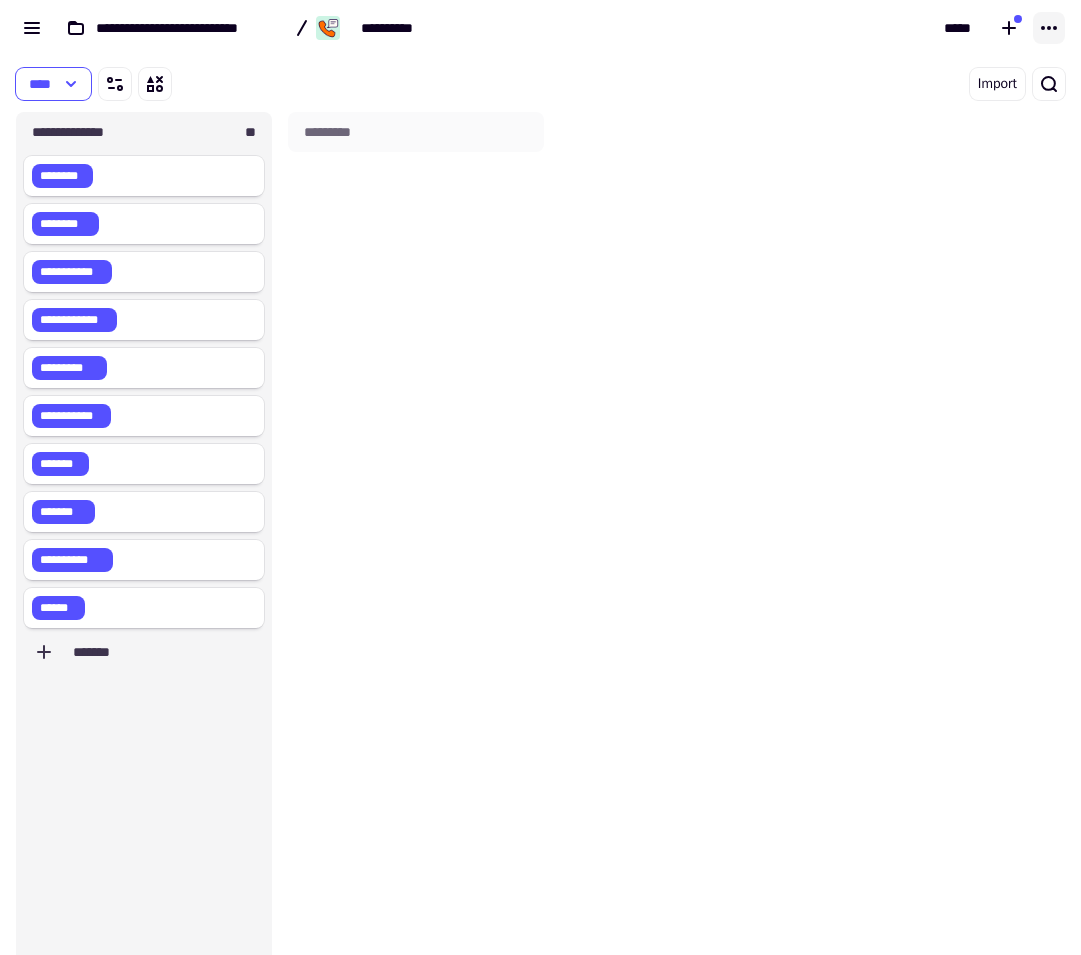 click 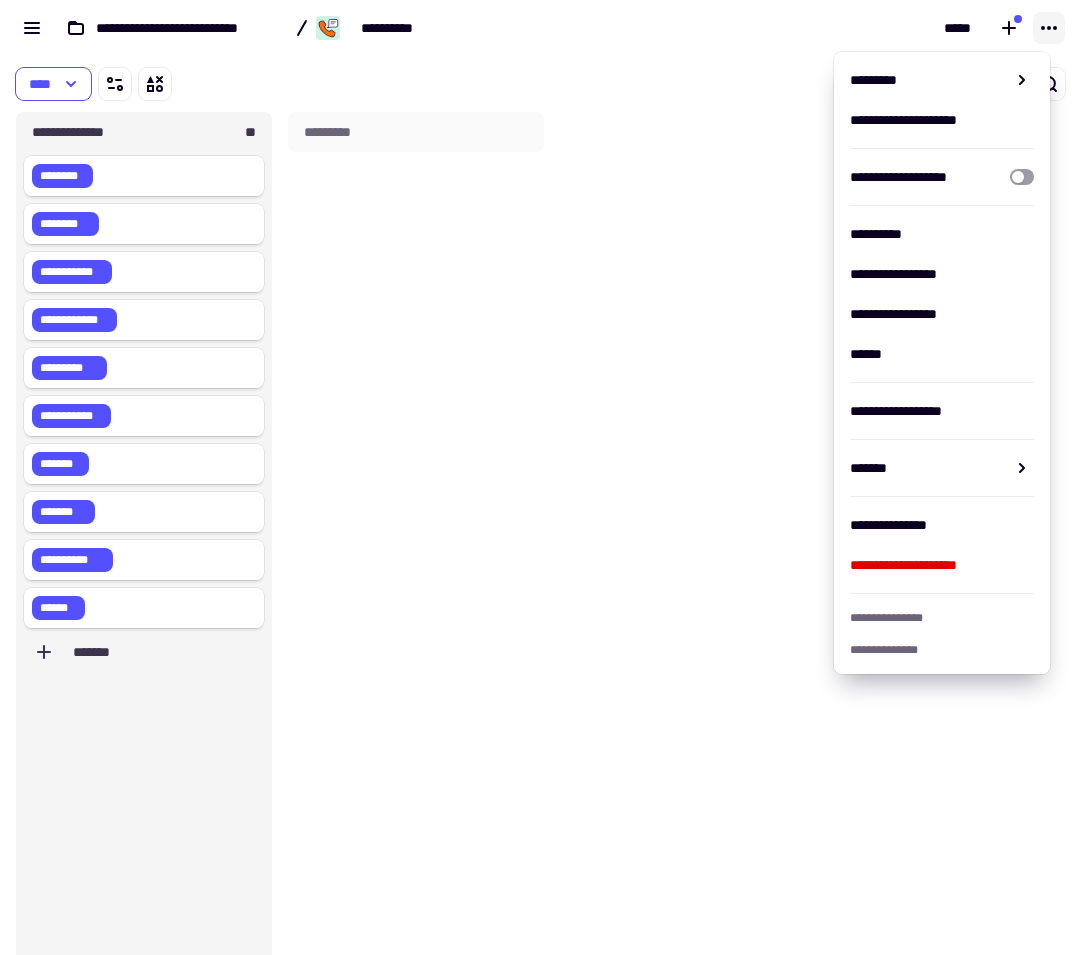 click 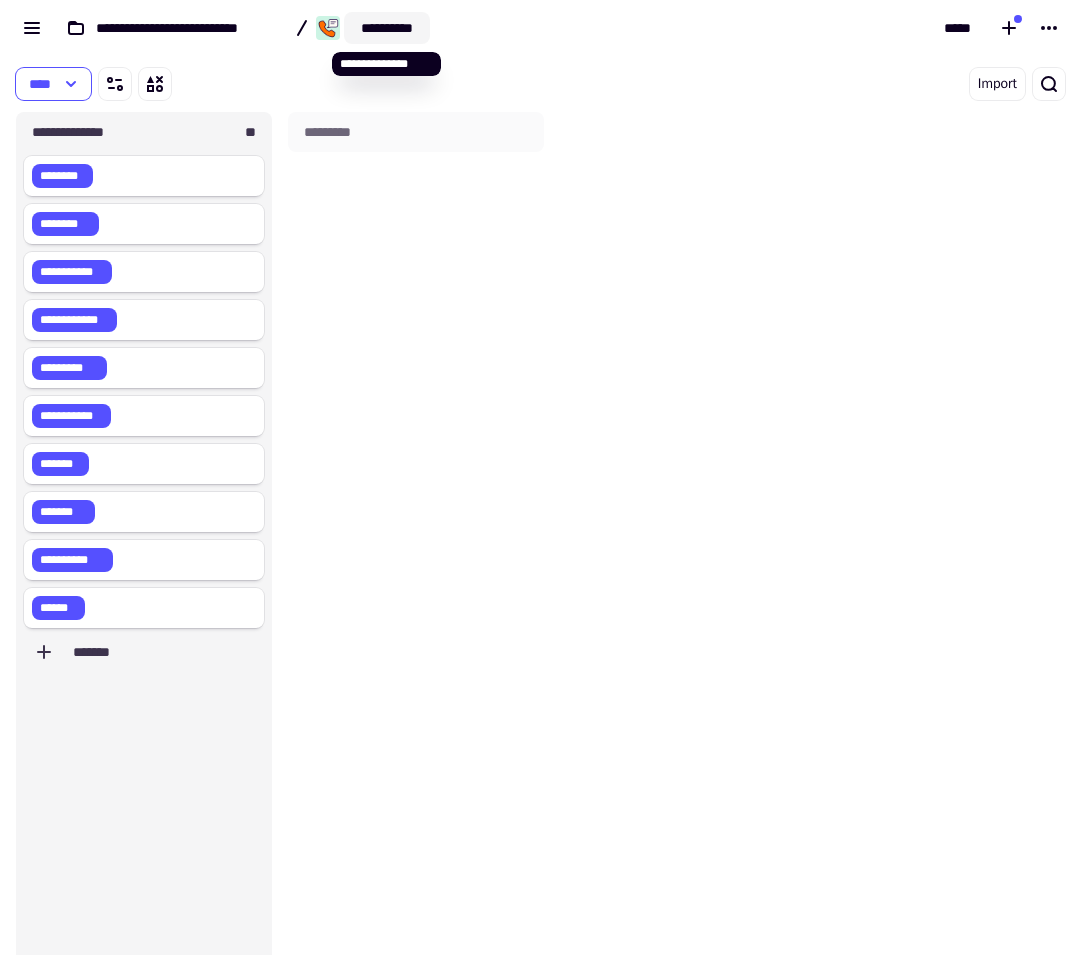 click on "**********" 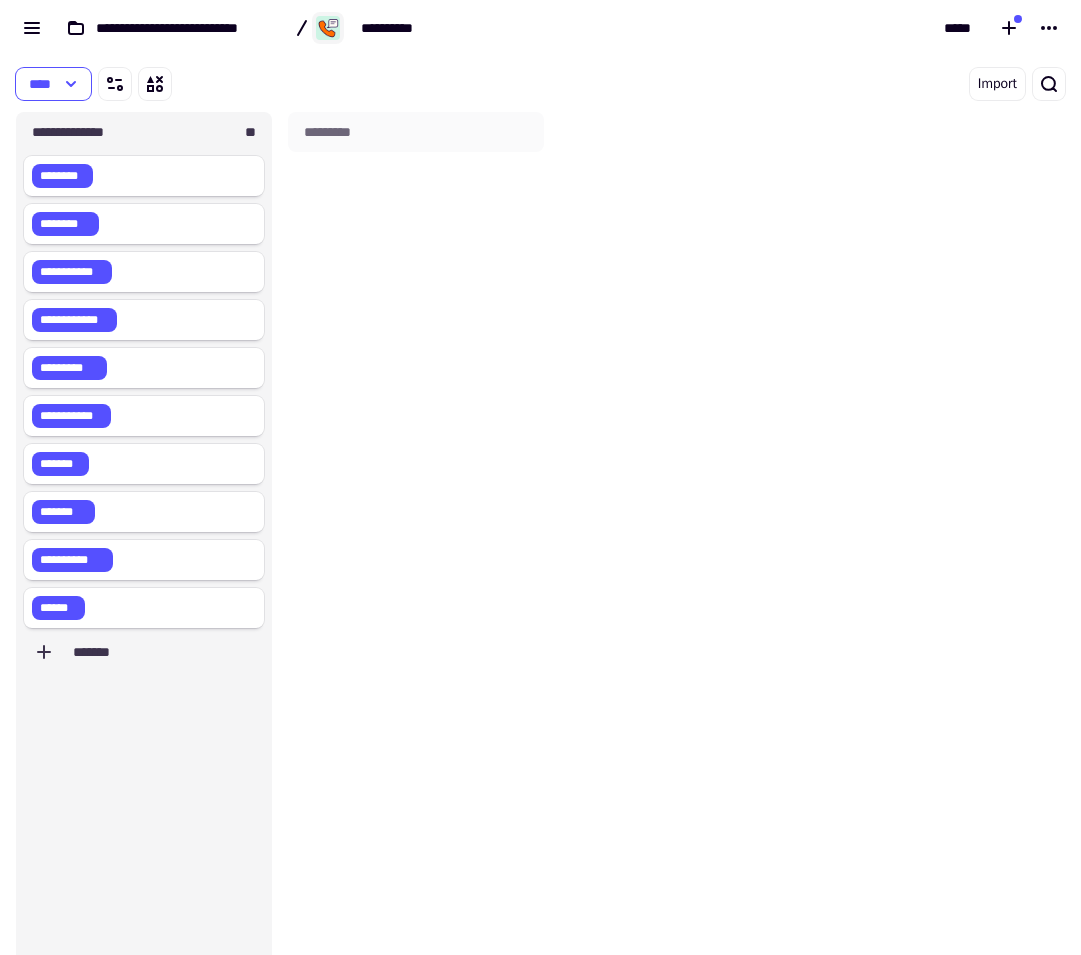 click 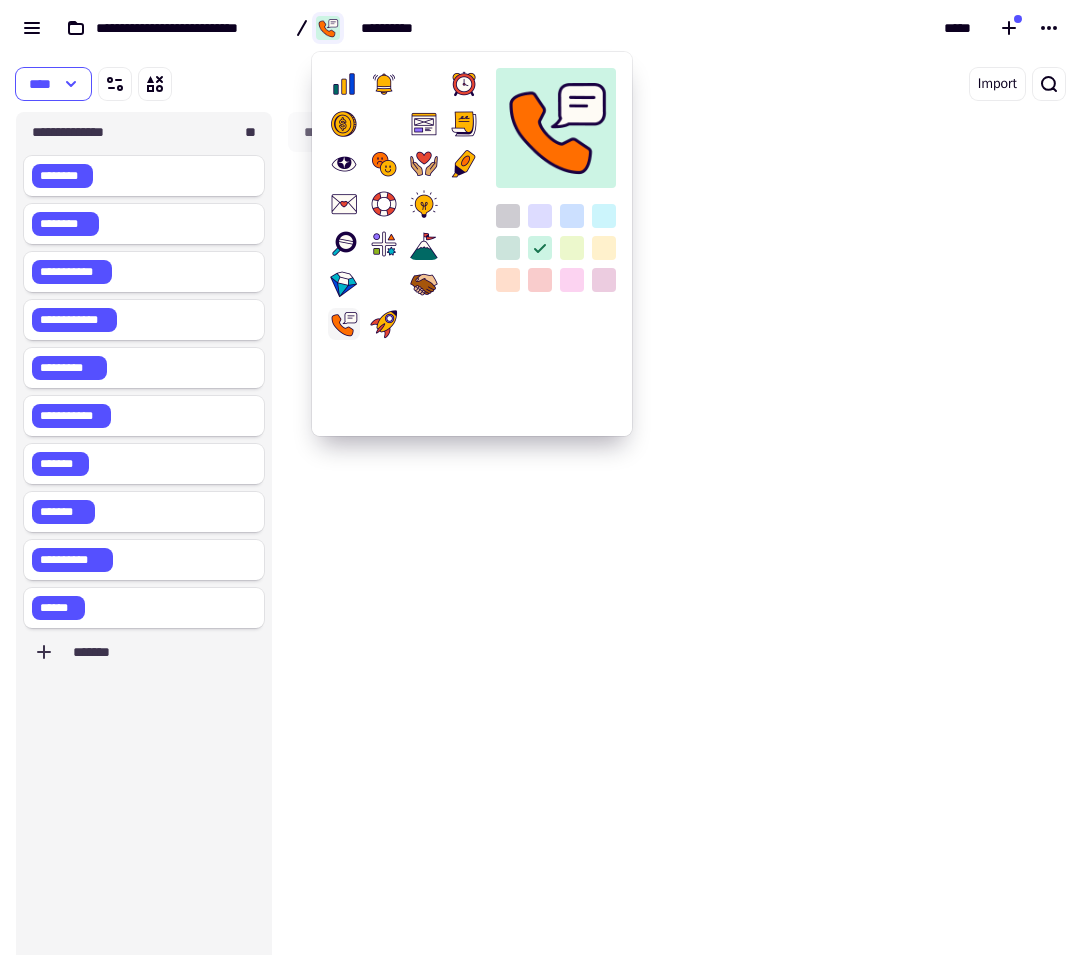 click on "*****" at bounding box center [811, 28] 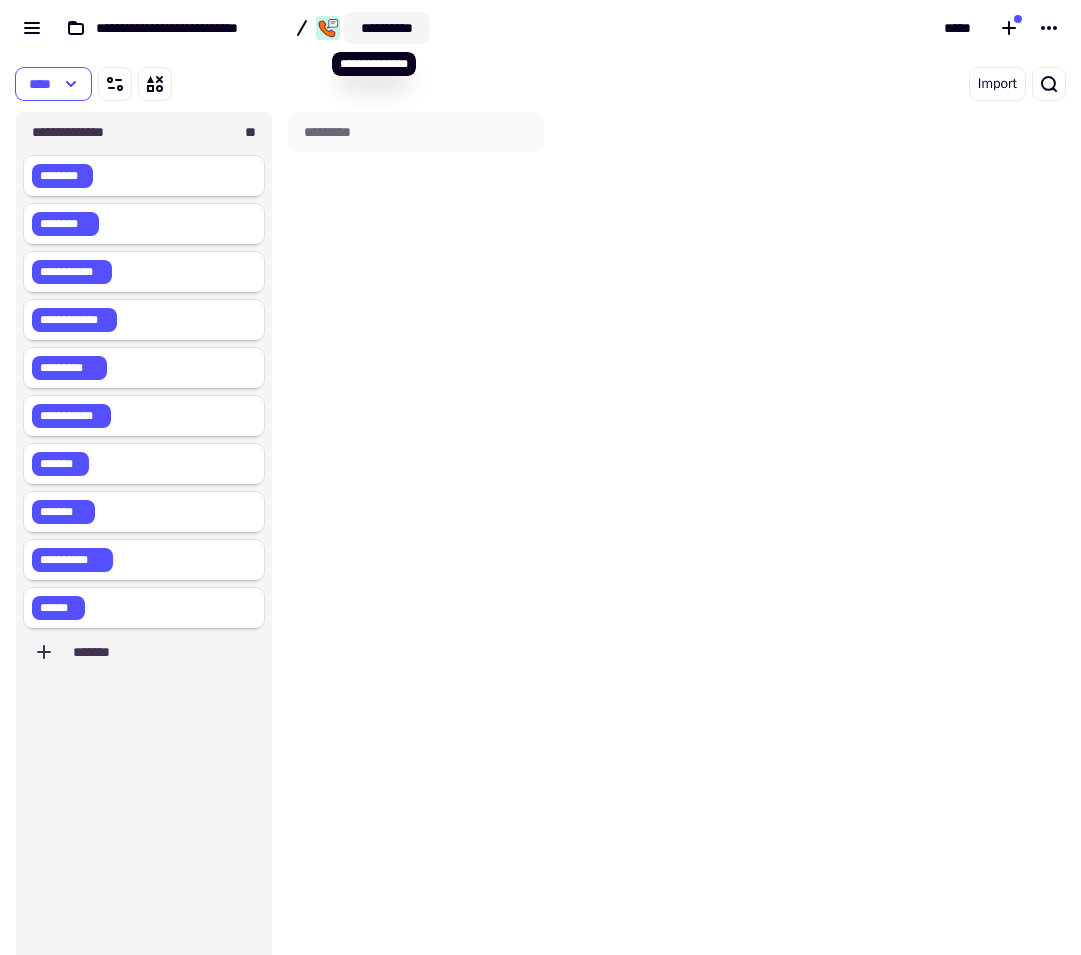 click on "**********" 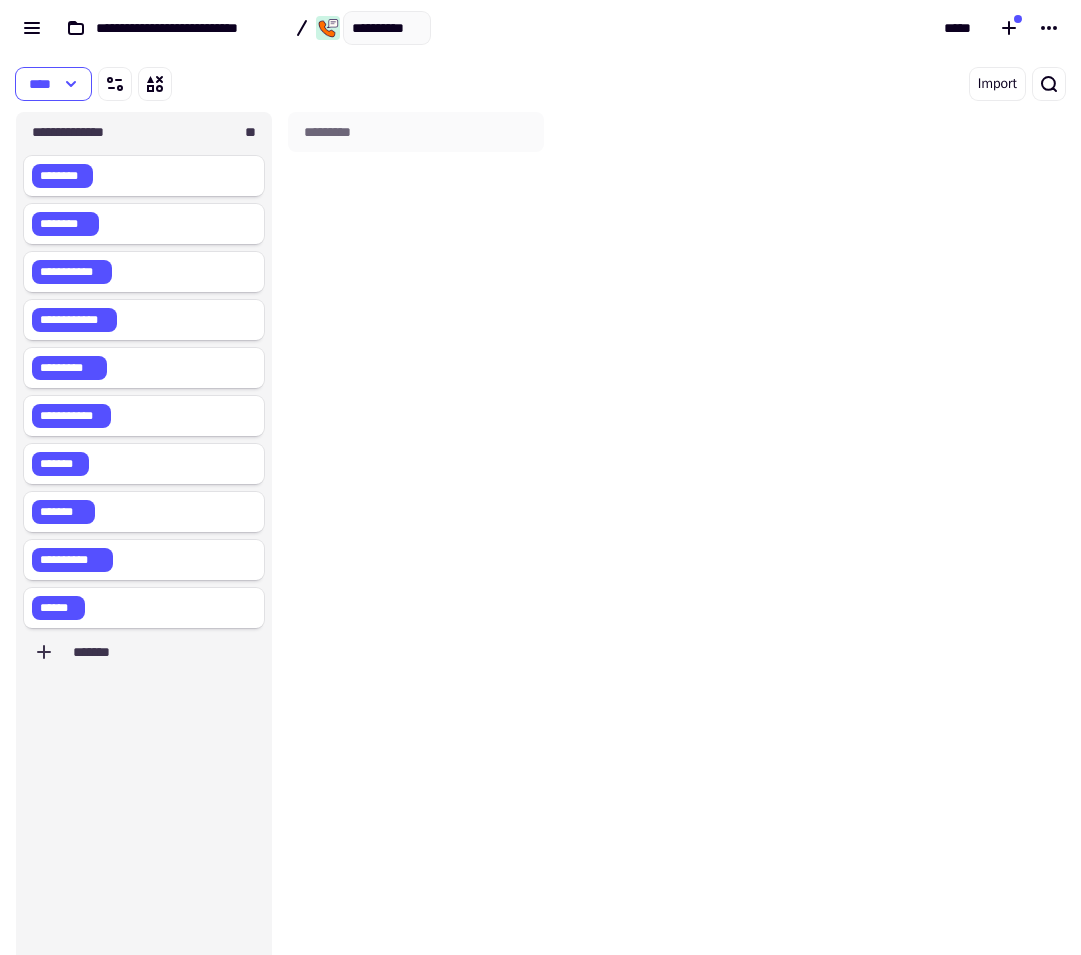 click on "****" at bounding box center [294, 84] 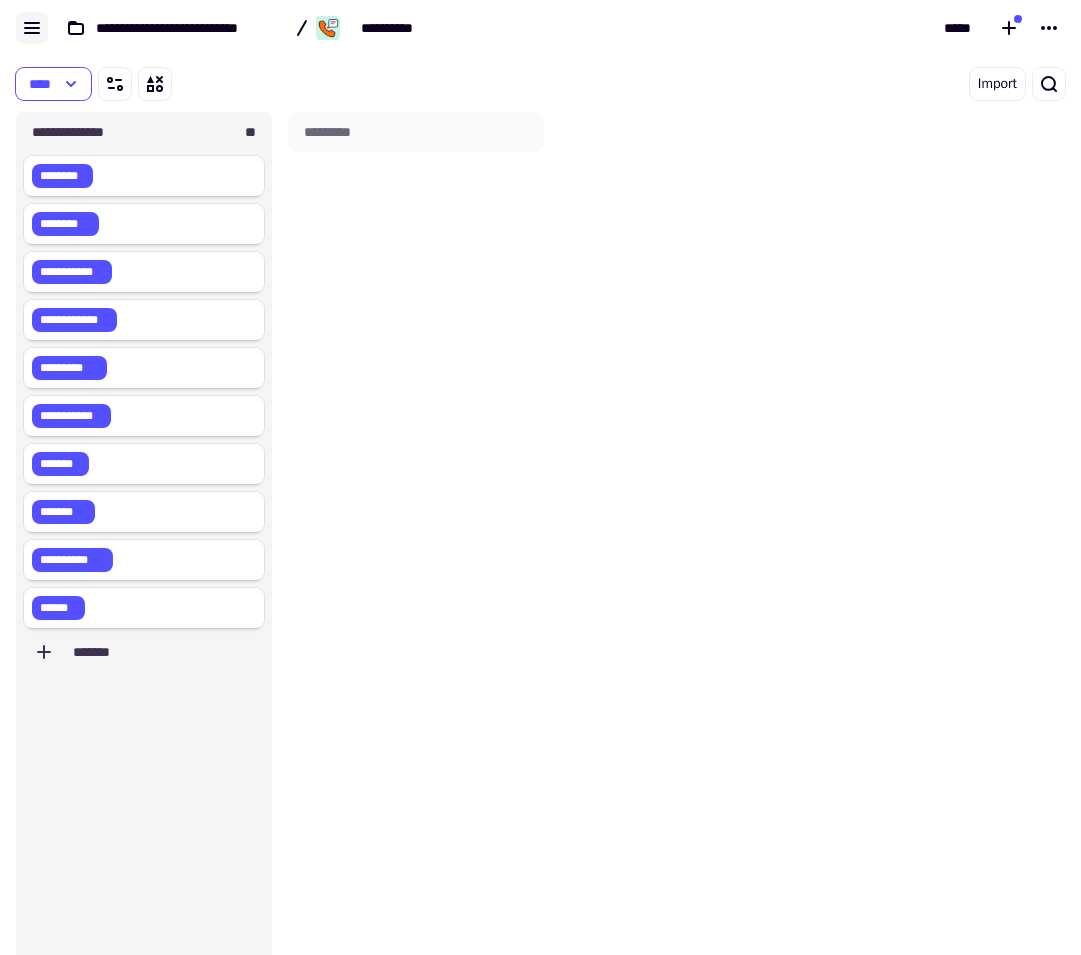 click 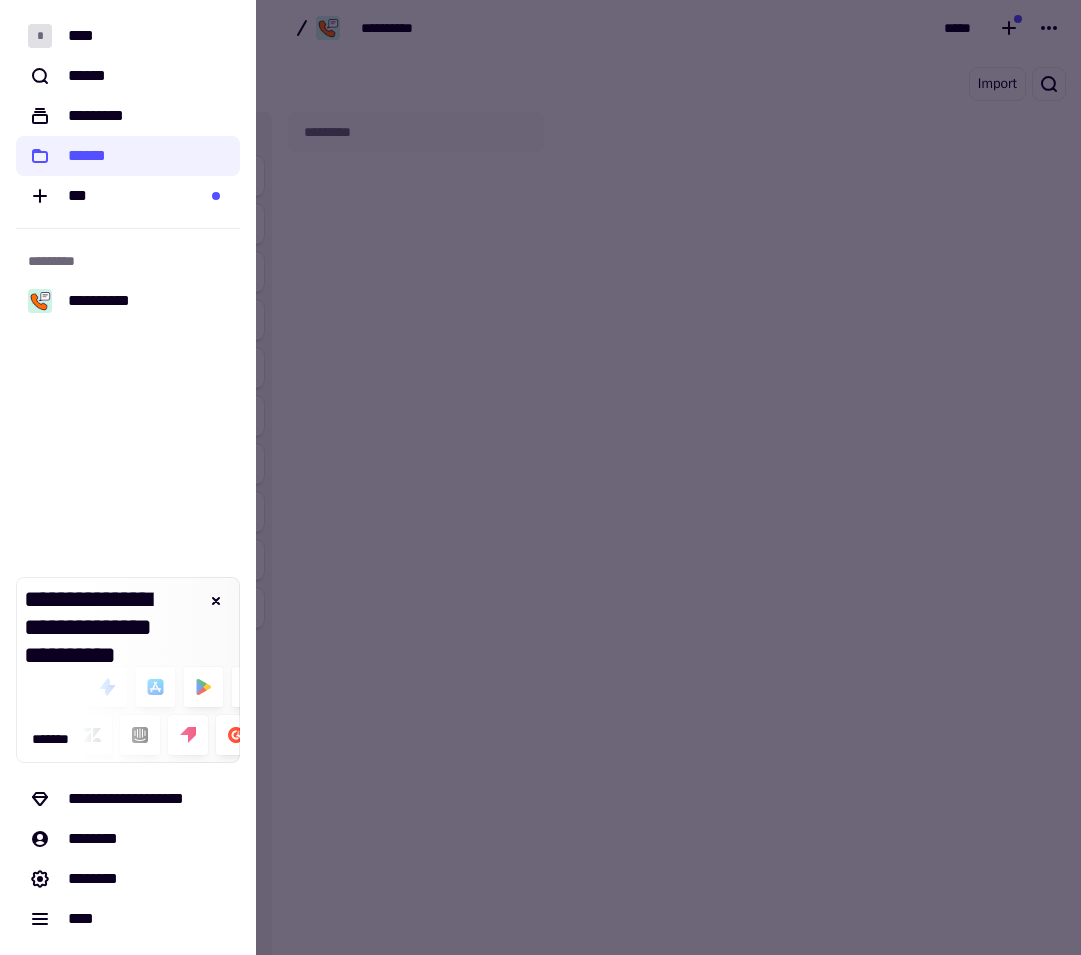 click at bounding box center [540, 477] 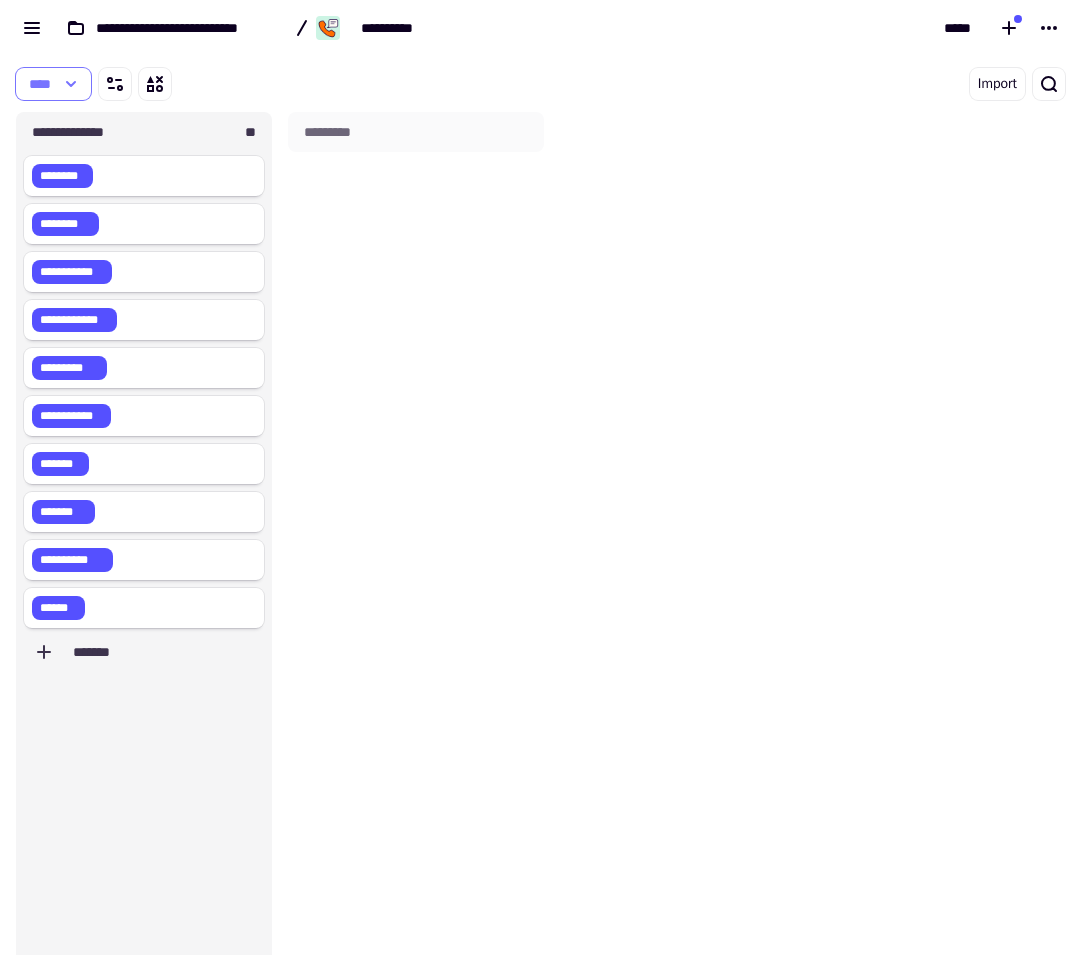 click 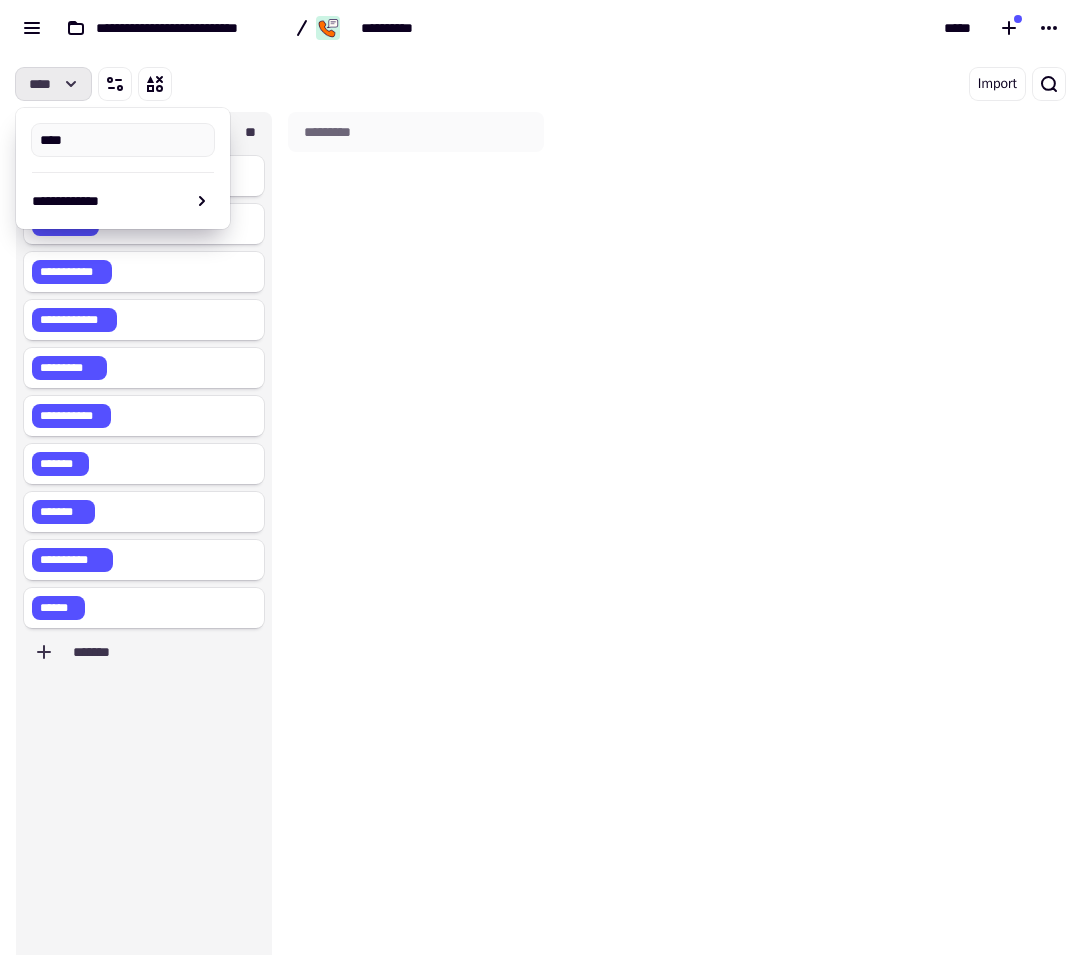 click 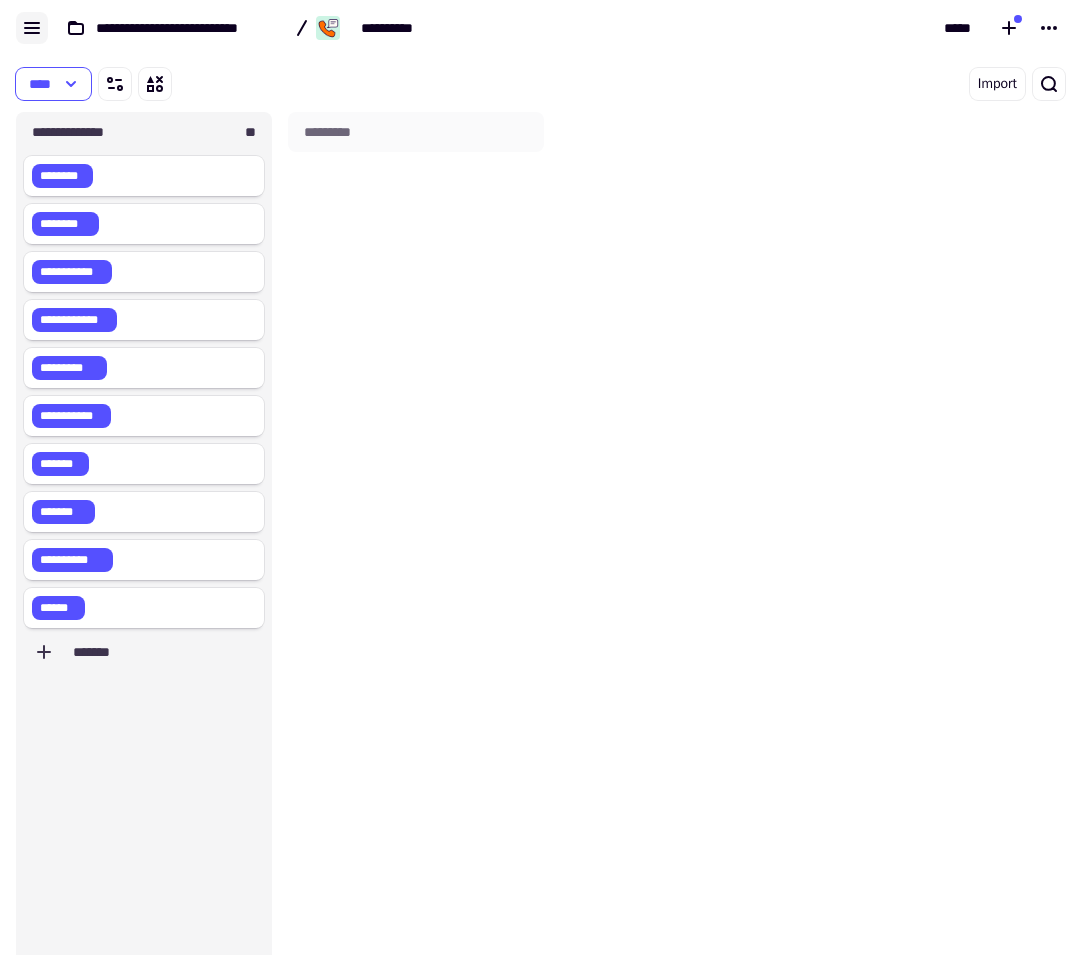 click 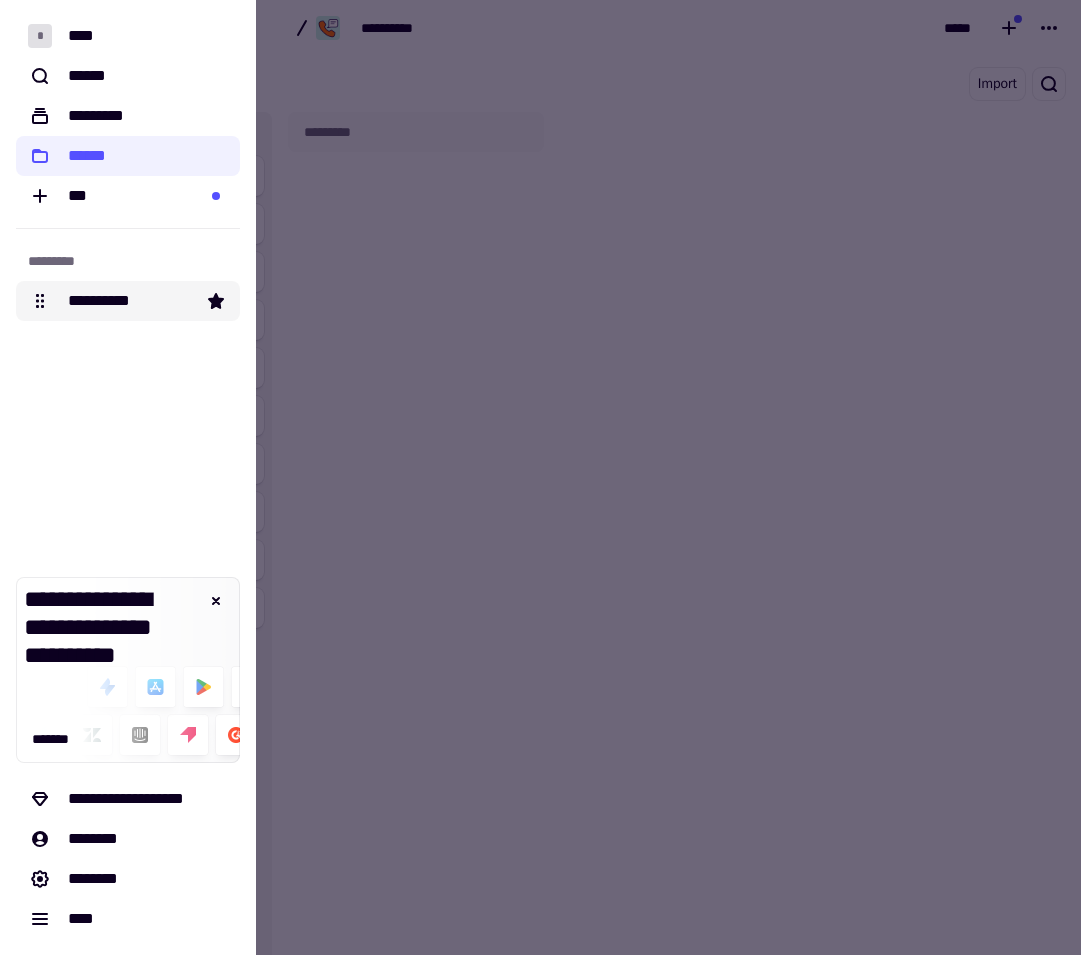 click on "**********" 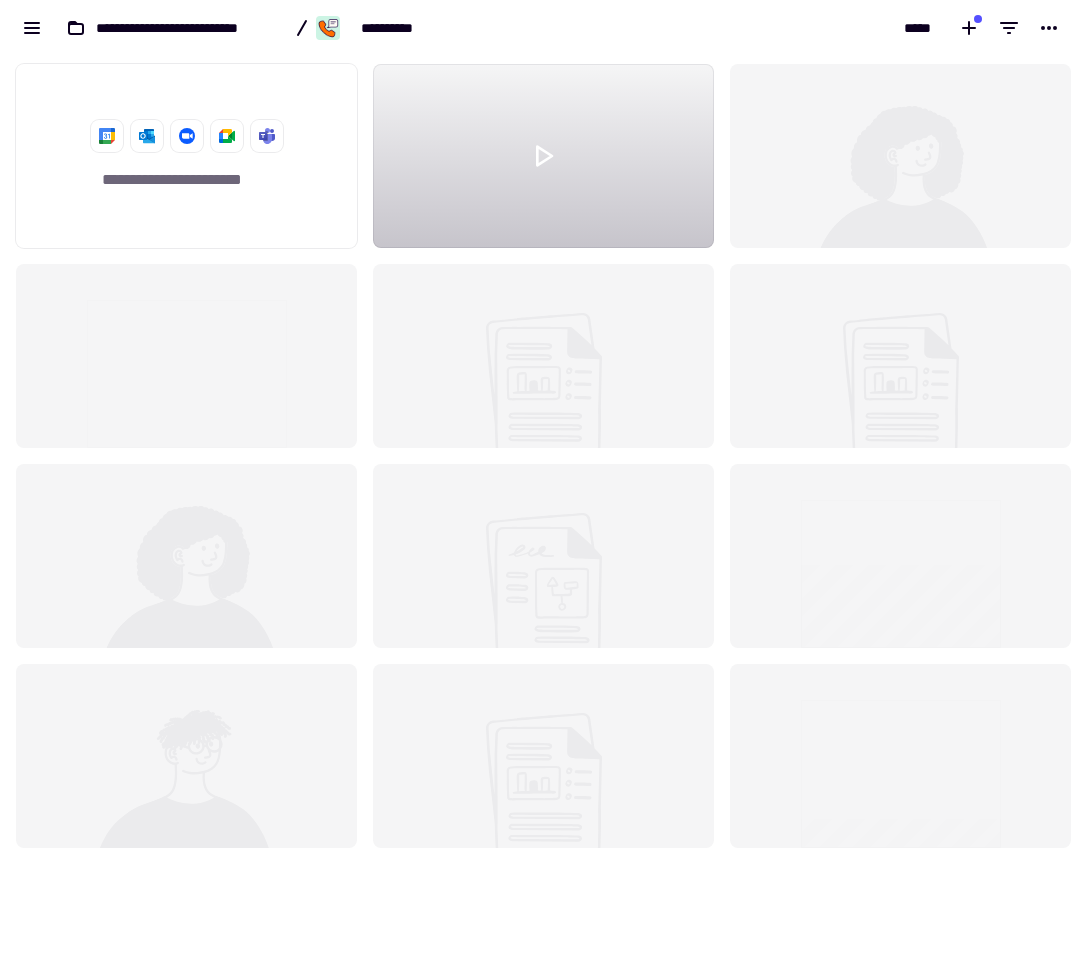 scroll, scrollTop: 16, scrollLeft: 16, axis: both 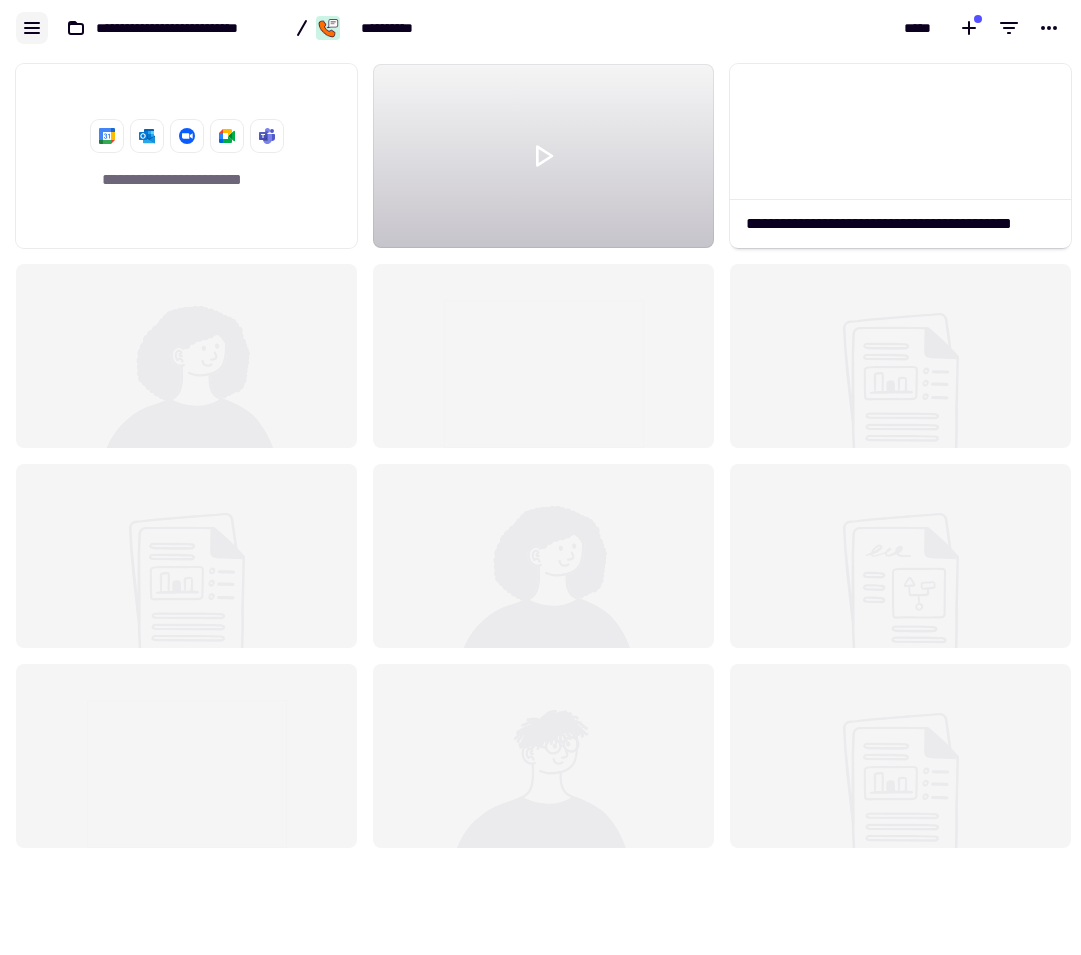 click 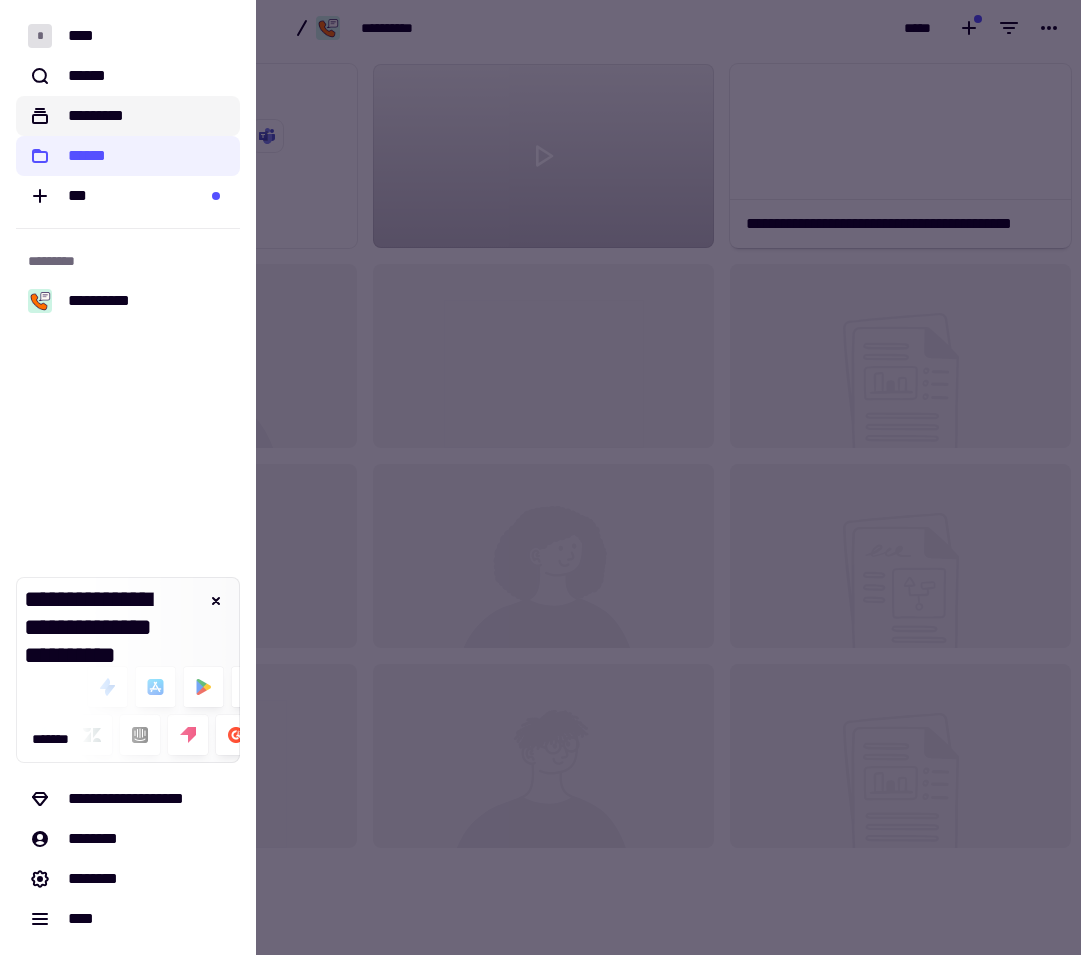 click on "*********" 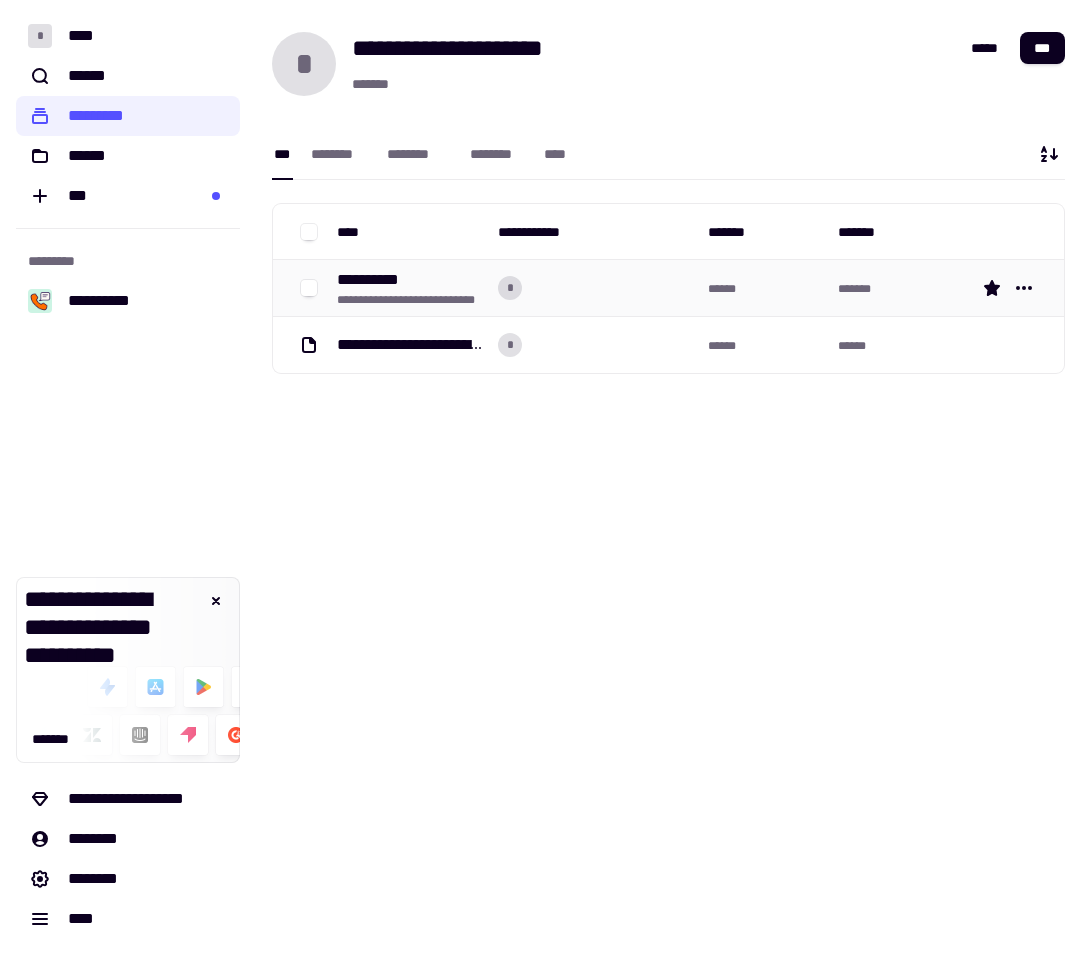 click on "*" at bounding box center (595, 288) 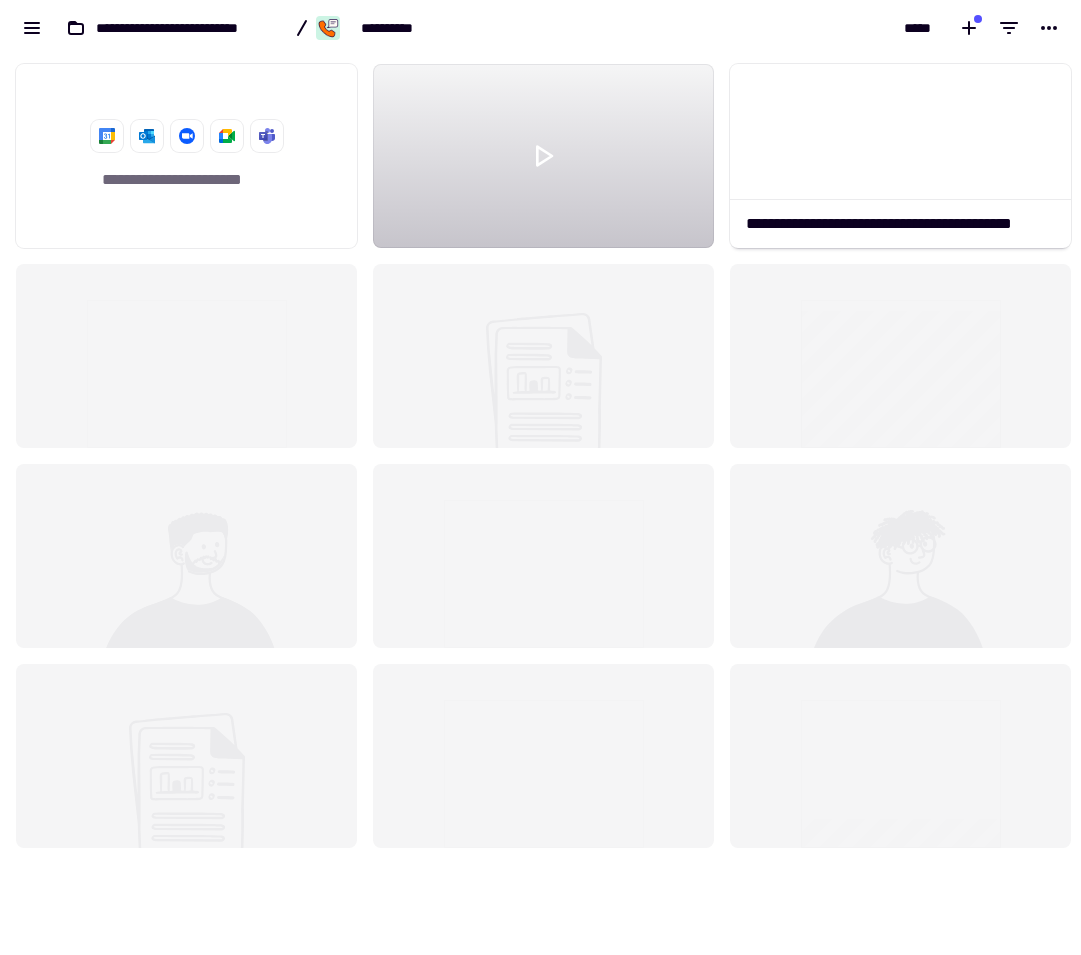 scroll, scrollTop: 16, scrollLeft: 16, axis: both 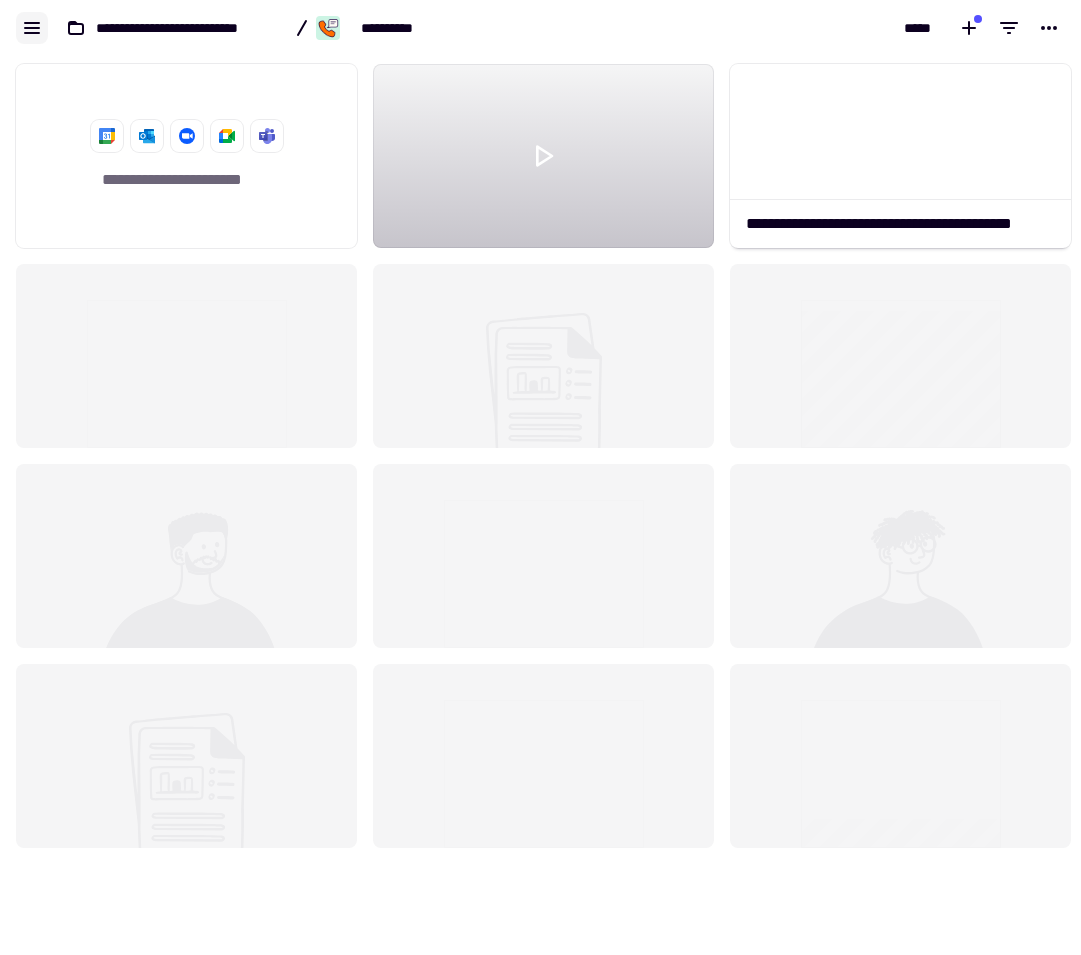 click 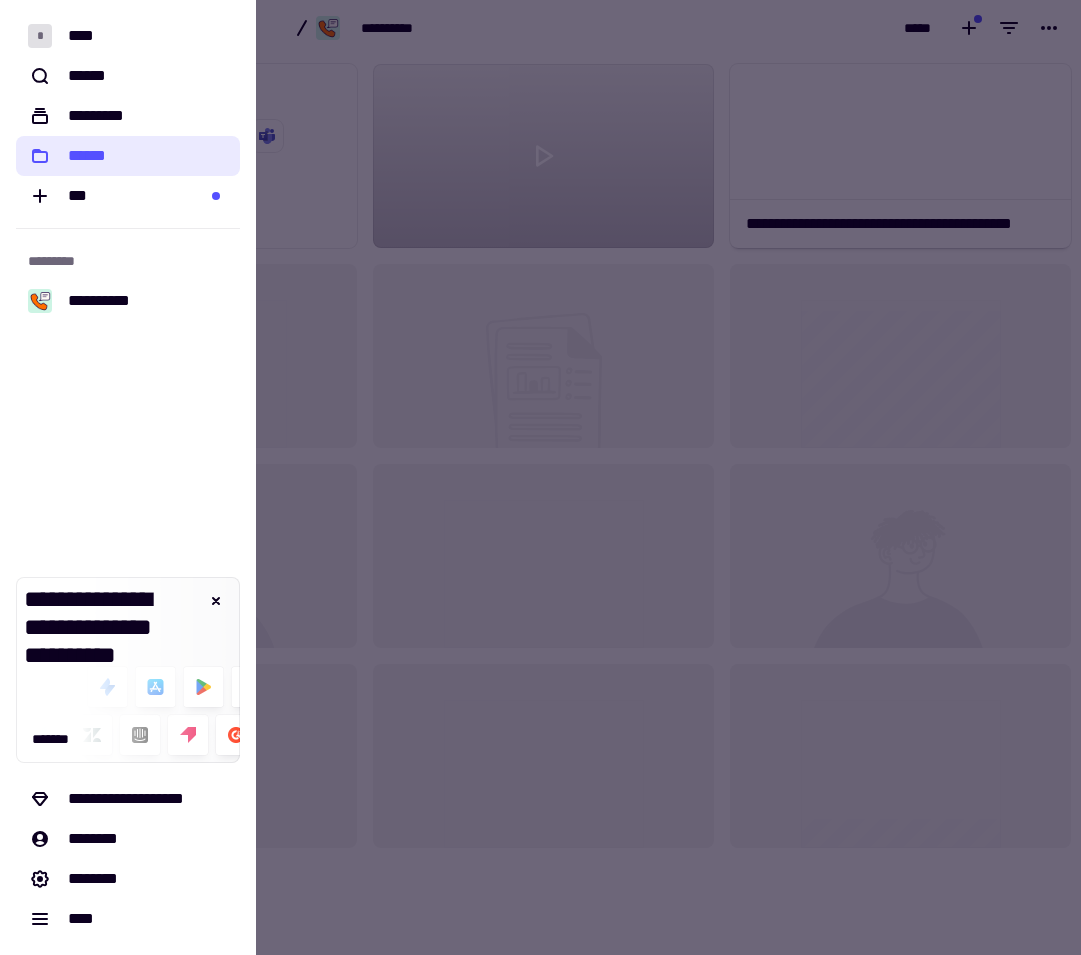 click on "******" 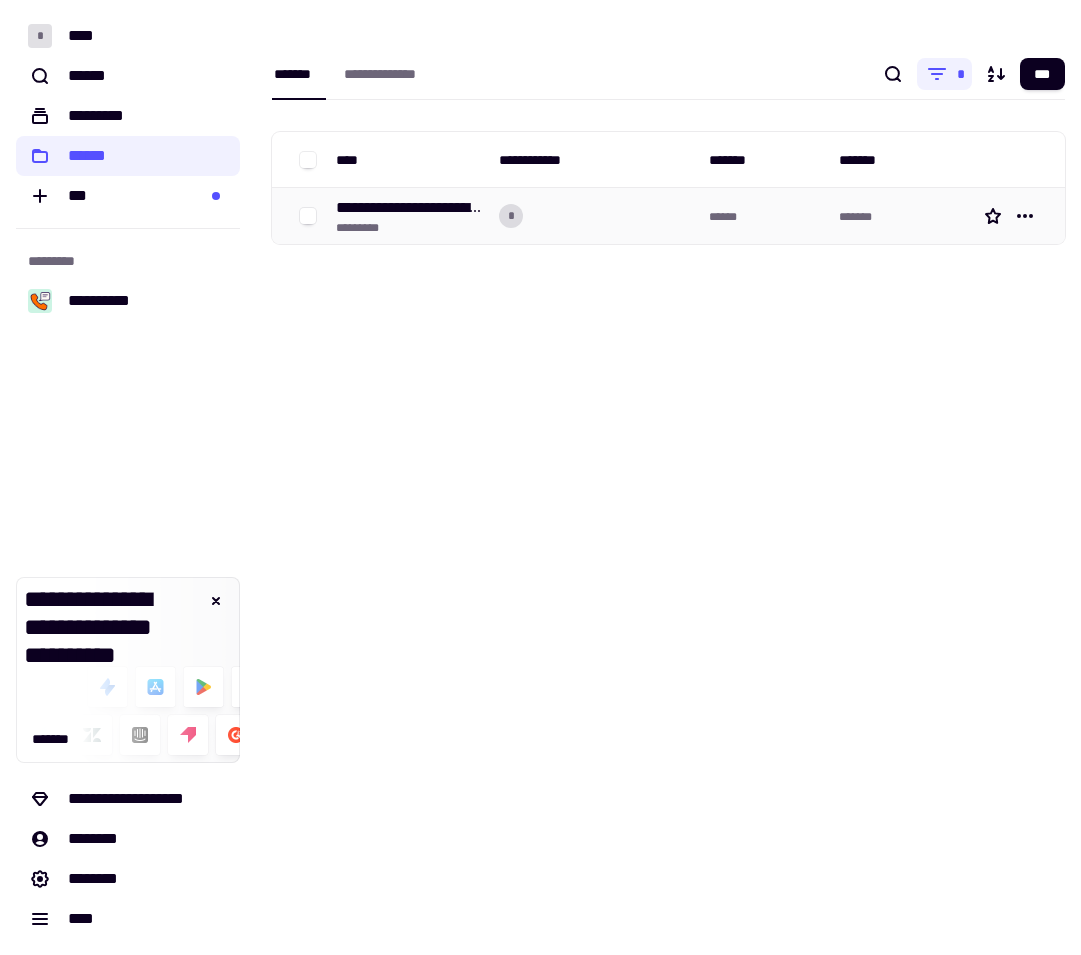 click on "*********" at bounding box center [409, 228] 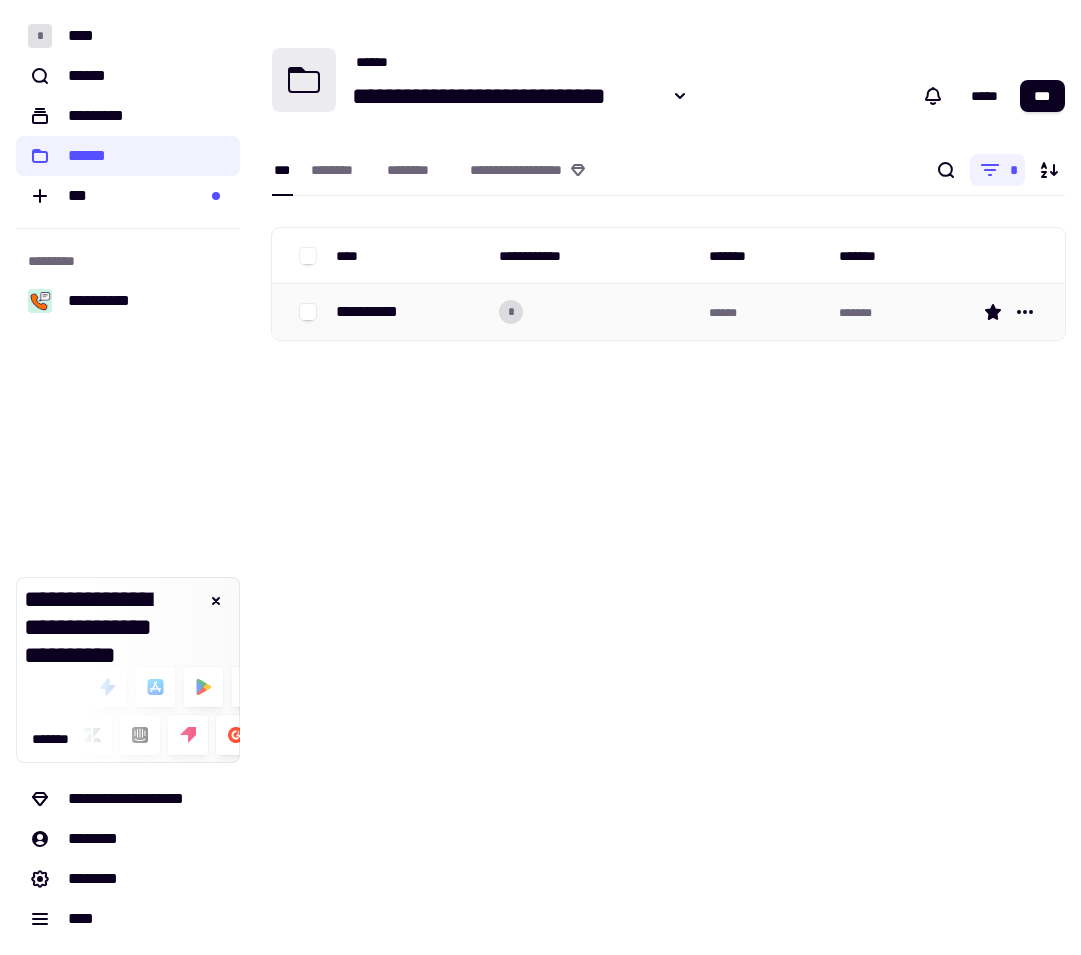click on "**********" at bounding box center [375, 312] 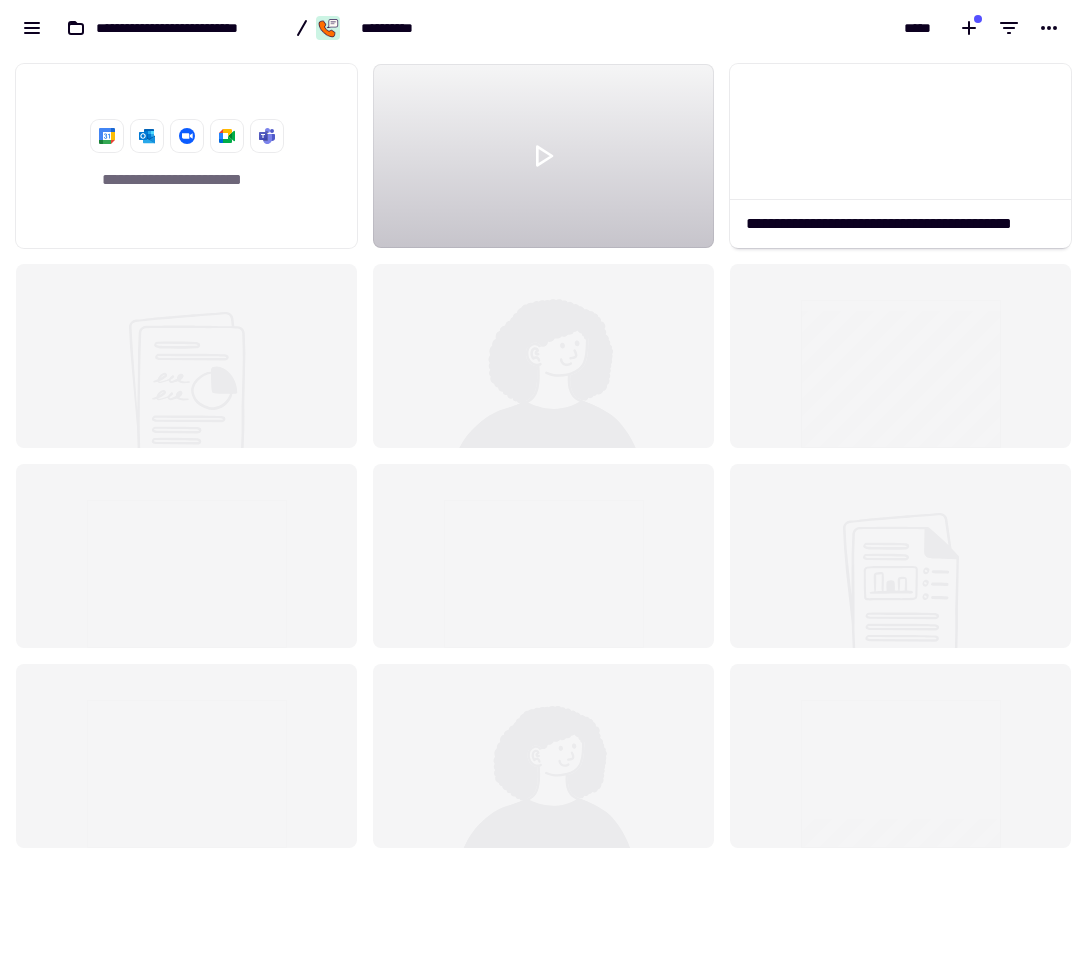 scroll, scrollTop: 16, scrollLeft: 16, axis: both 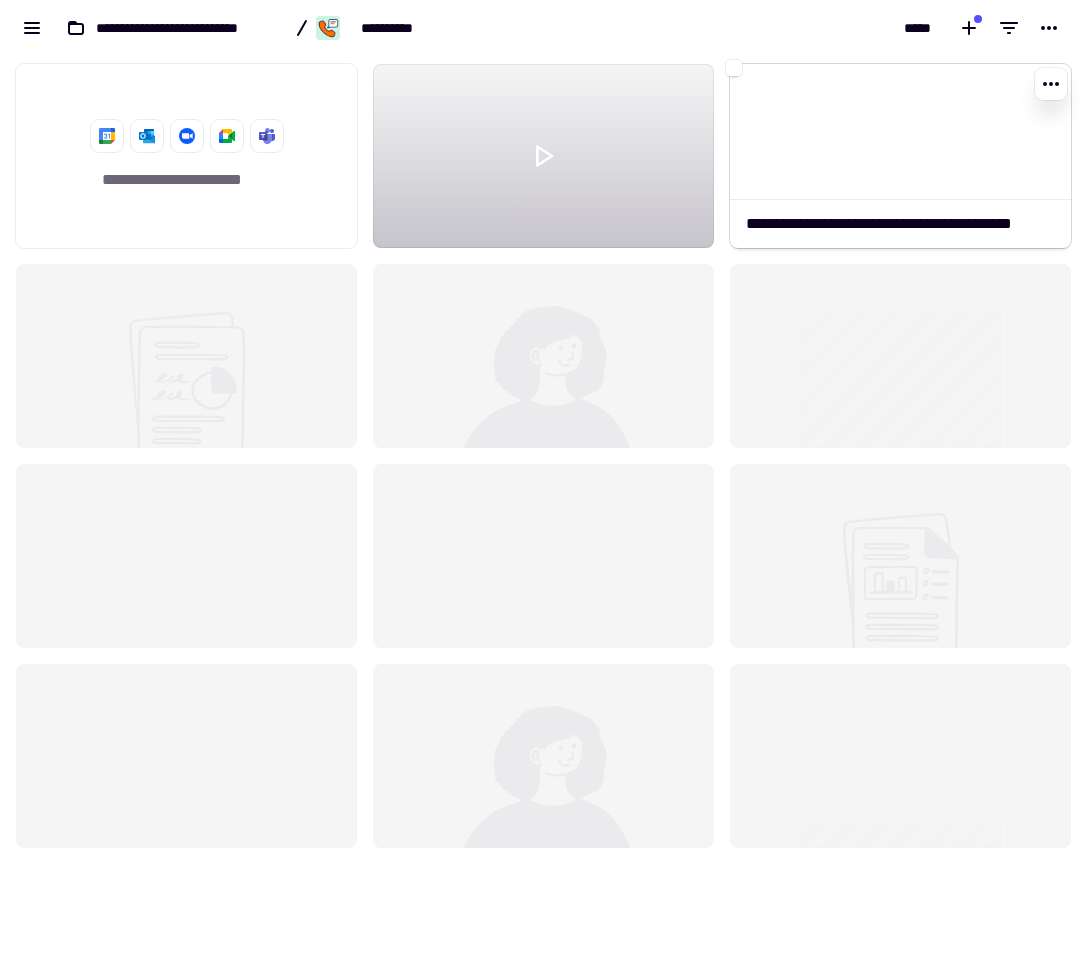 click 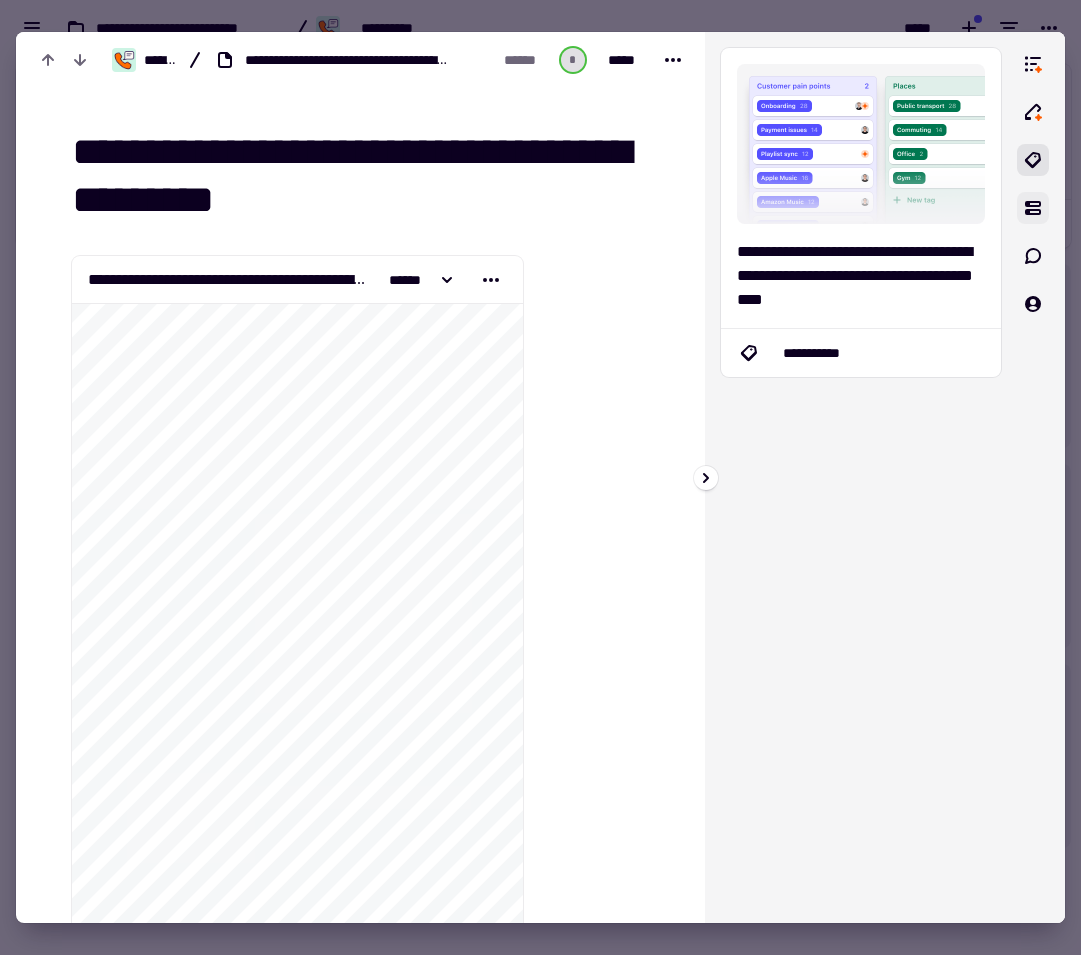 click 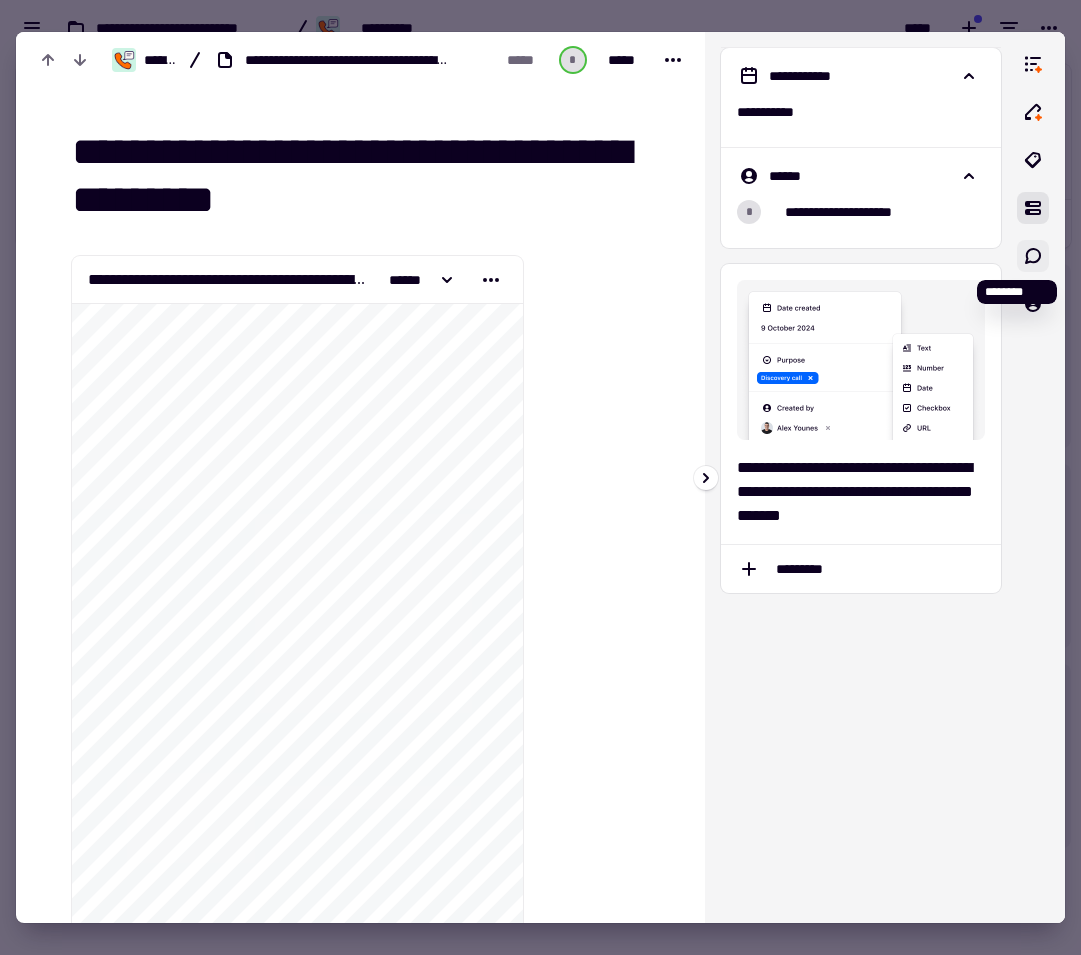 click 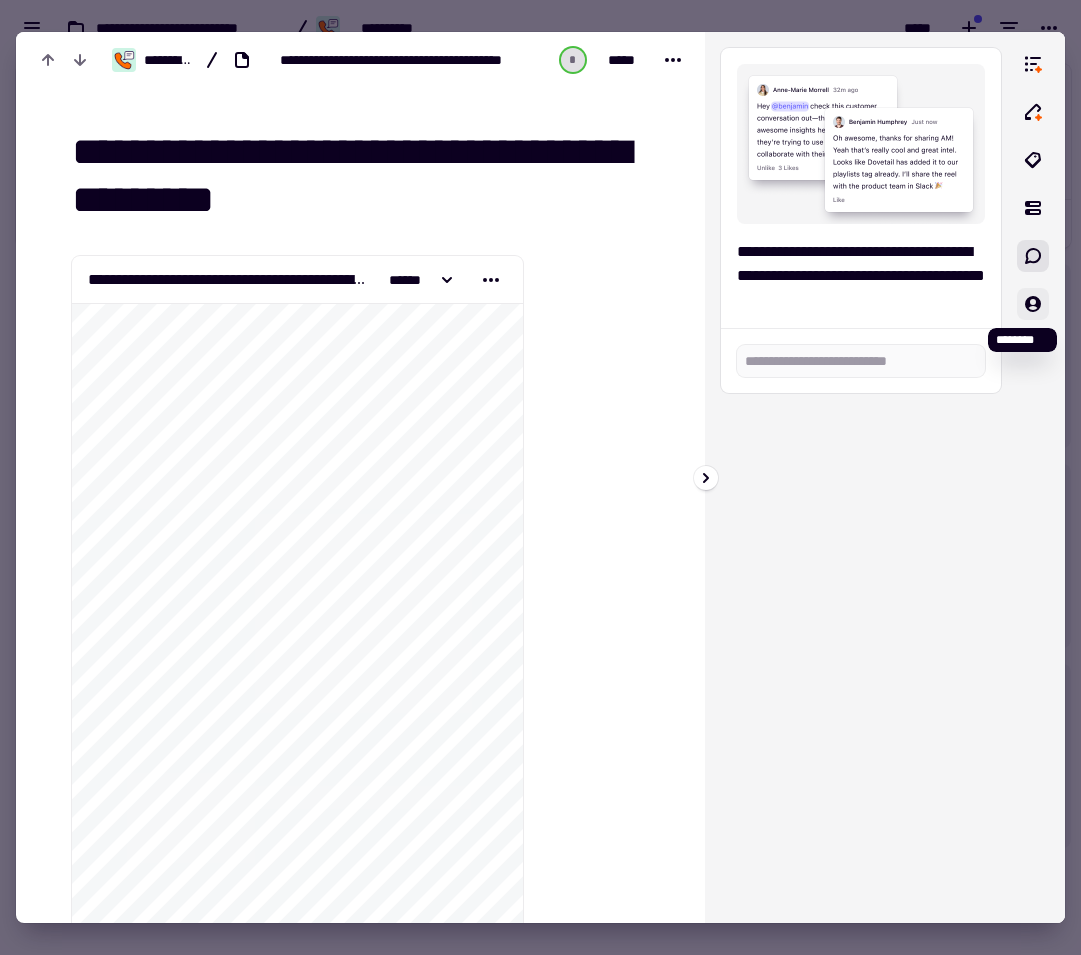 click 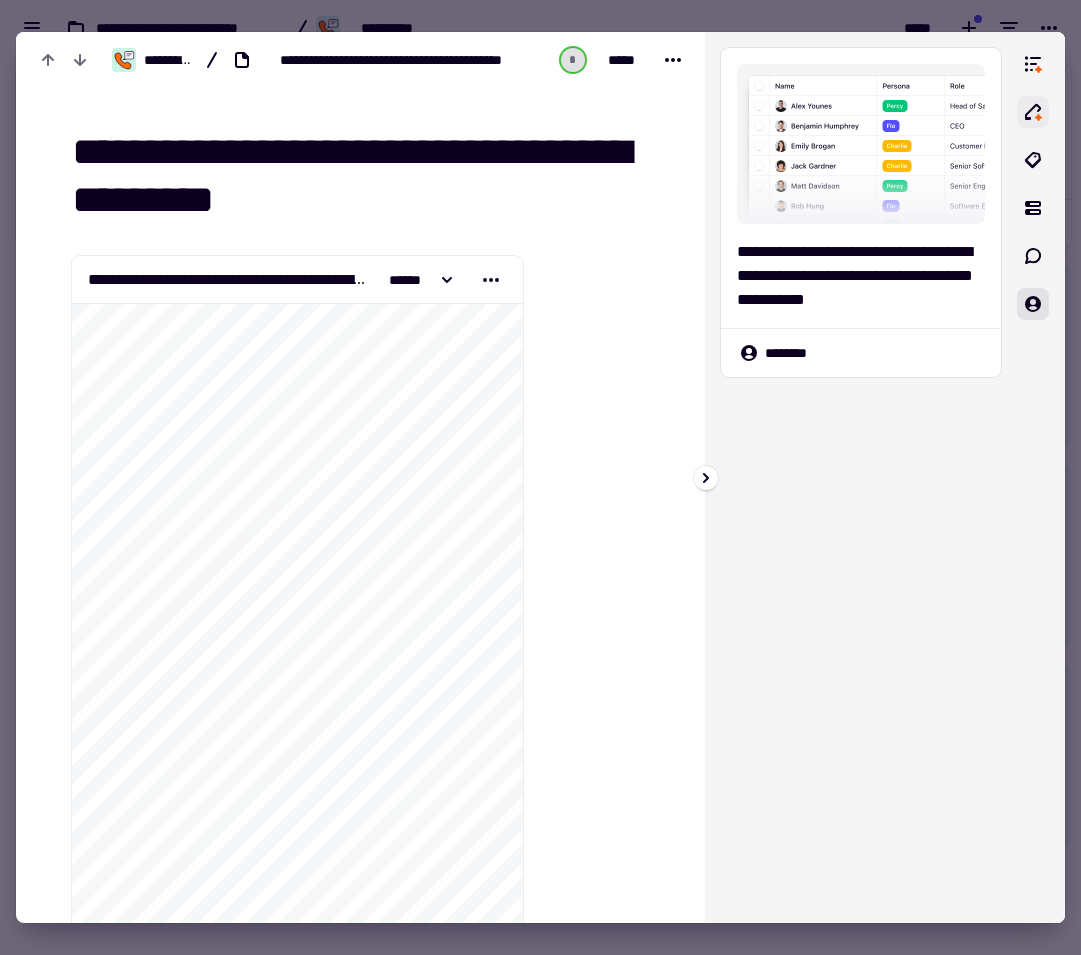 click 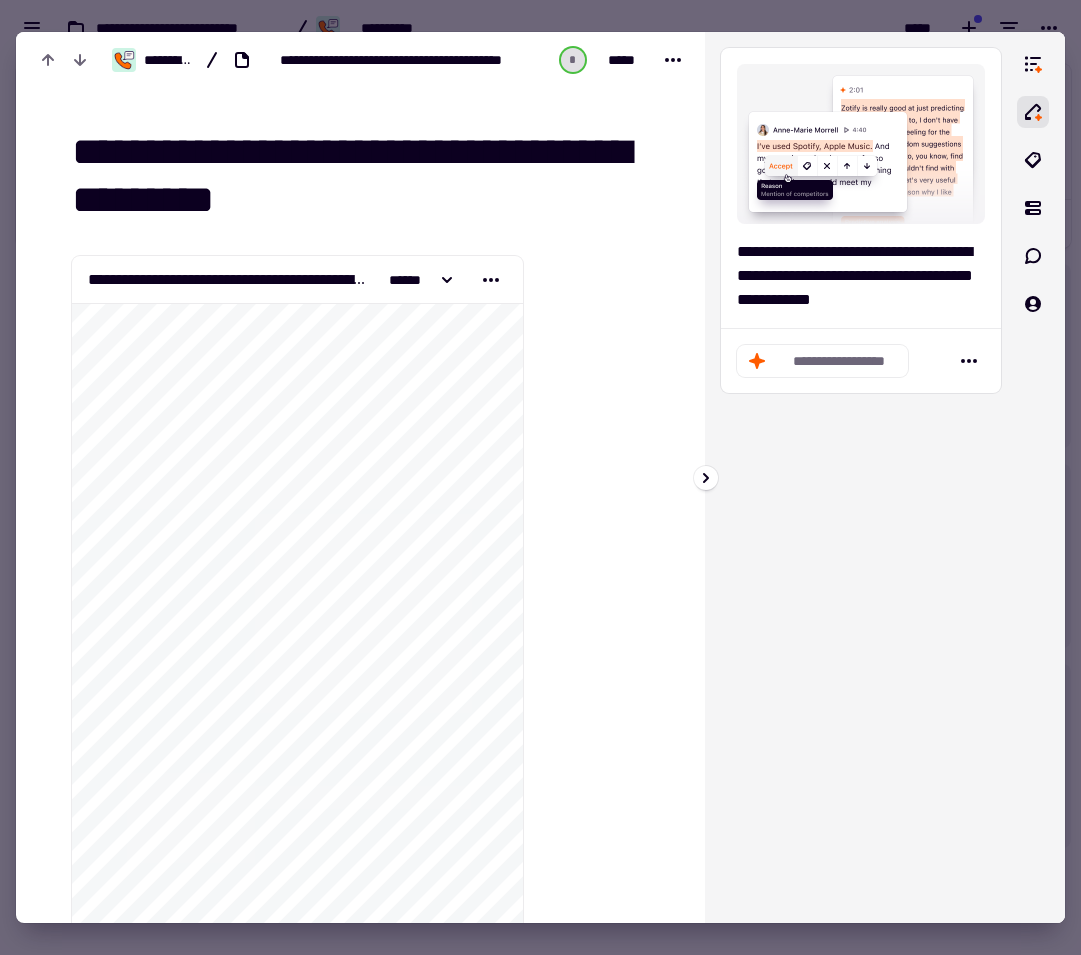 click on "**********" 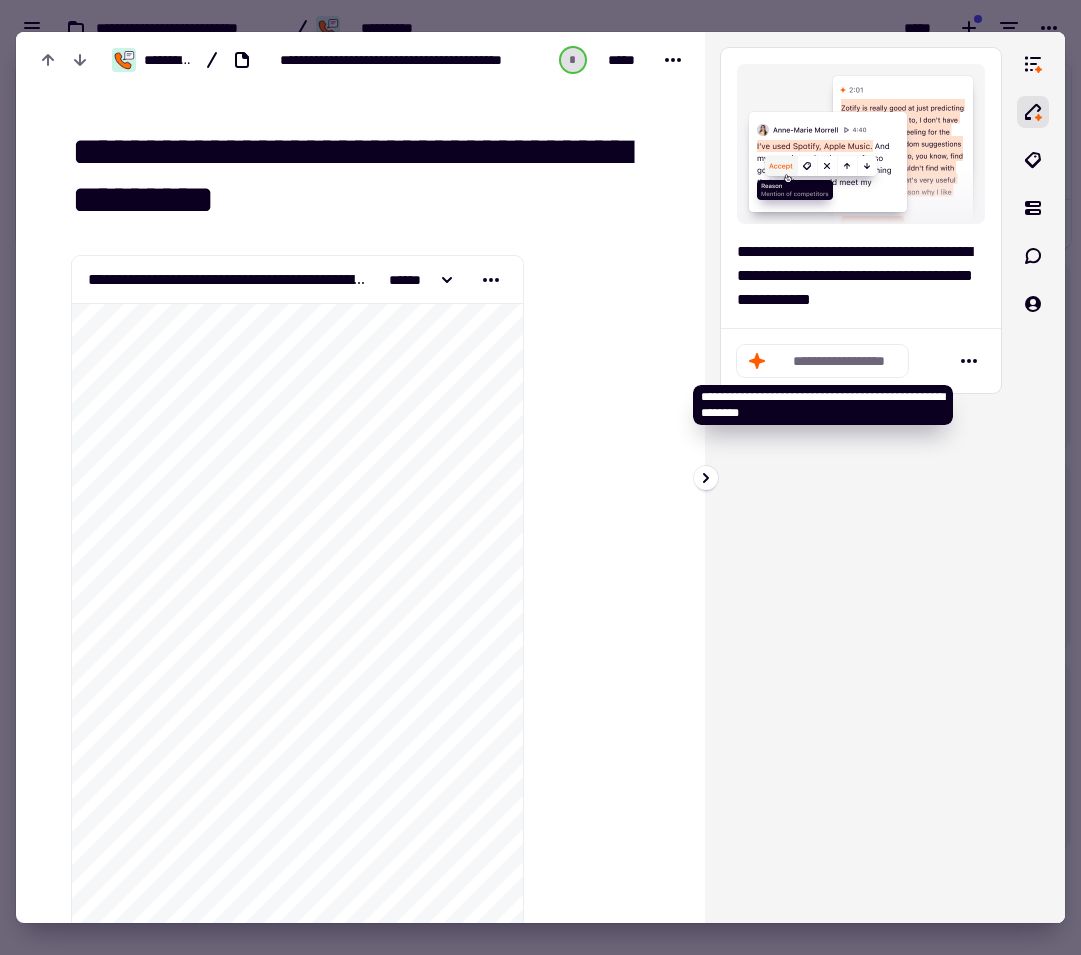 click 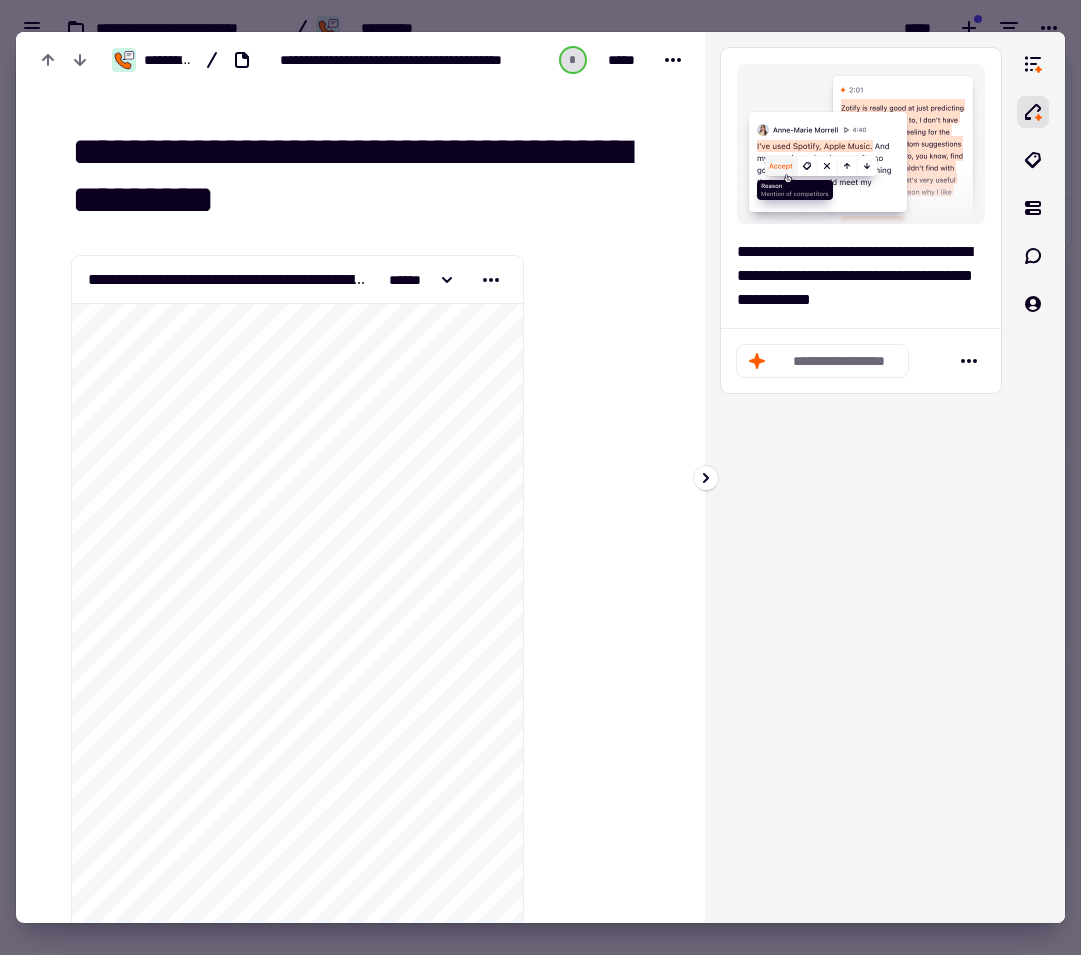 click on "**********" 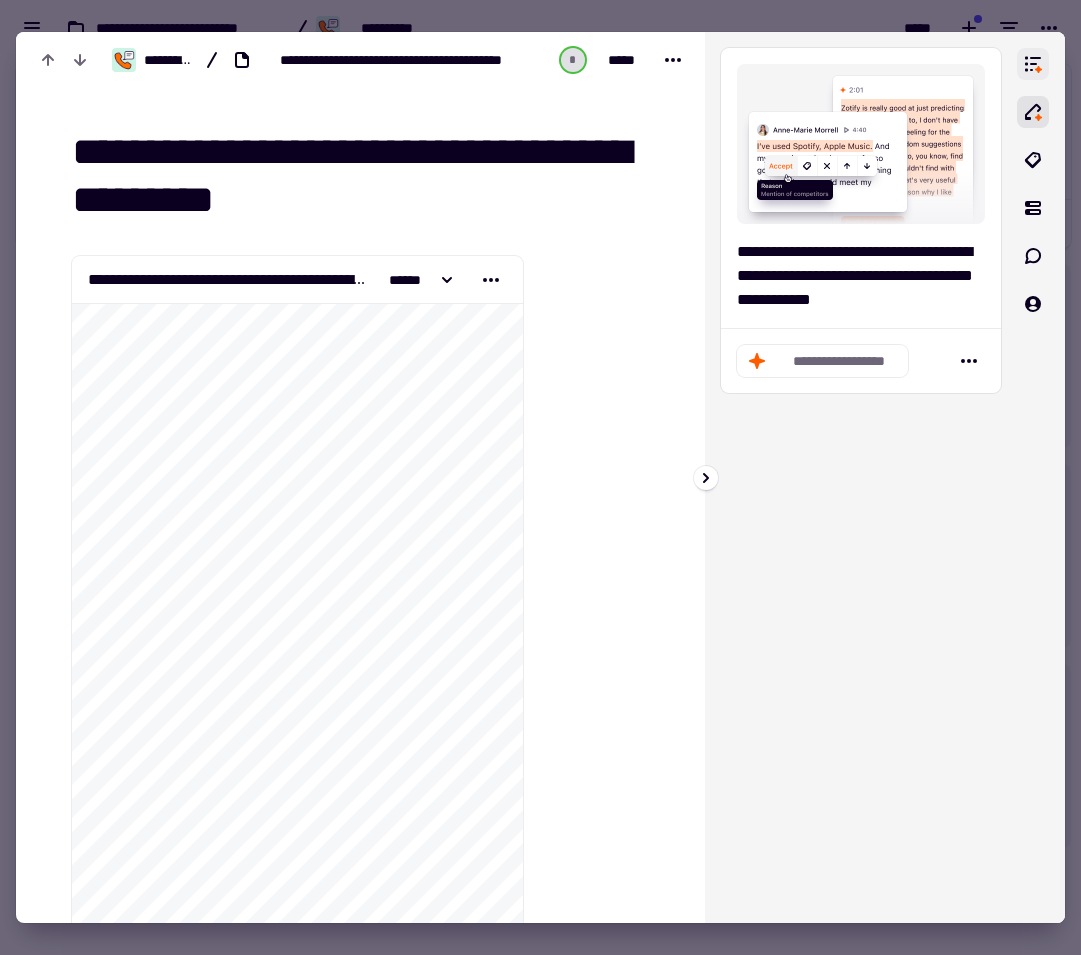 click 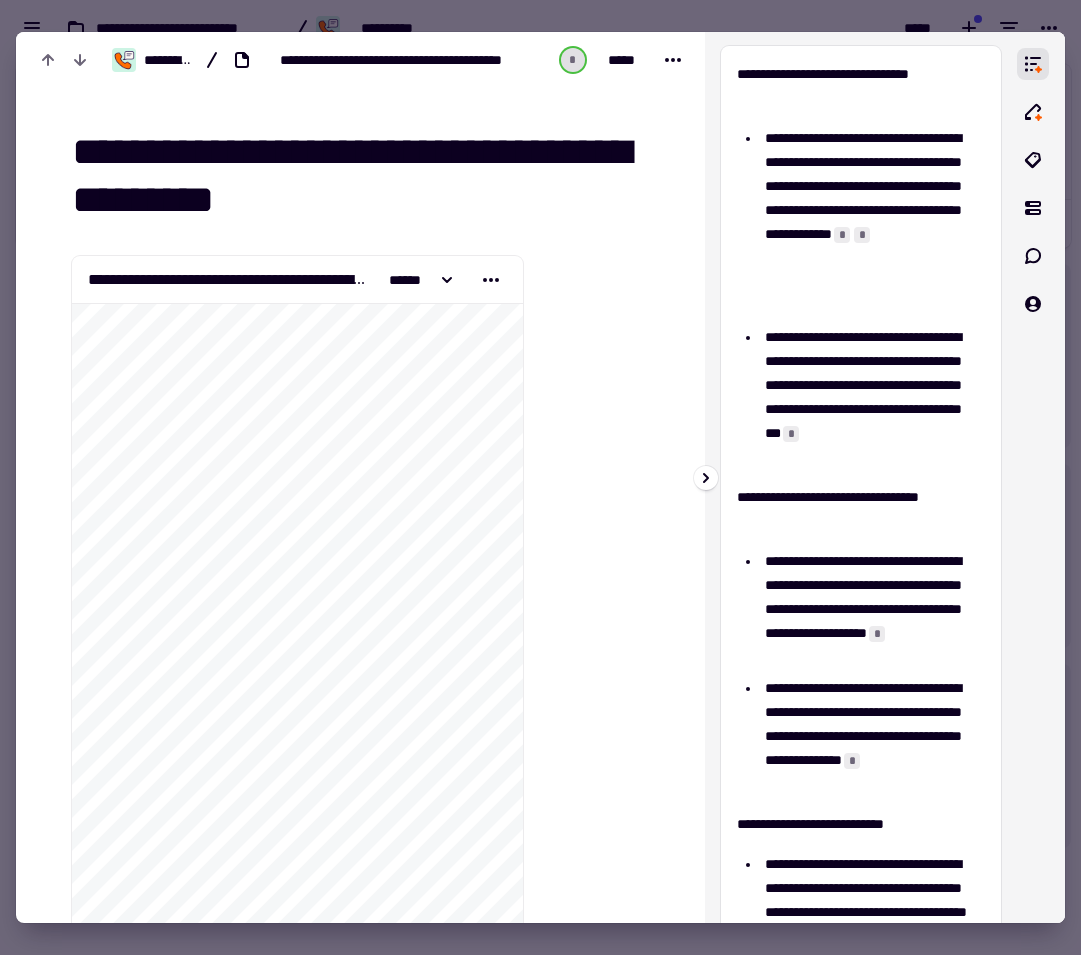 scroll, scrollTop: 0, scrollLeft: 0, axis: both 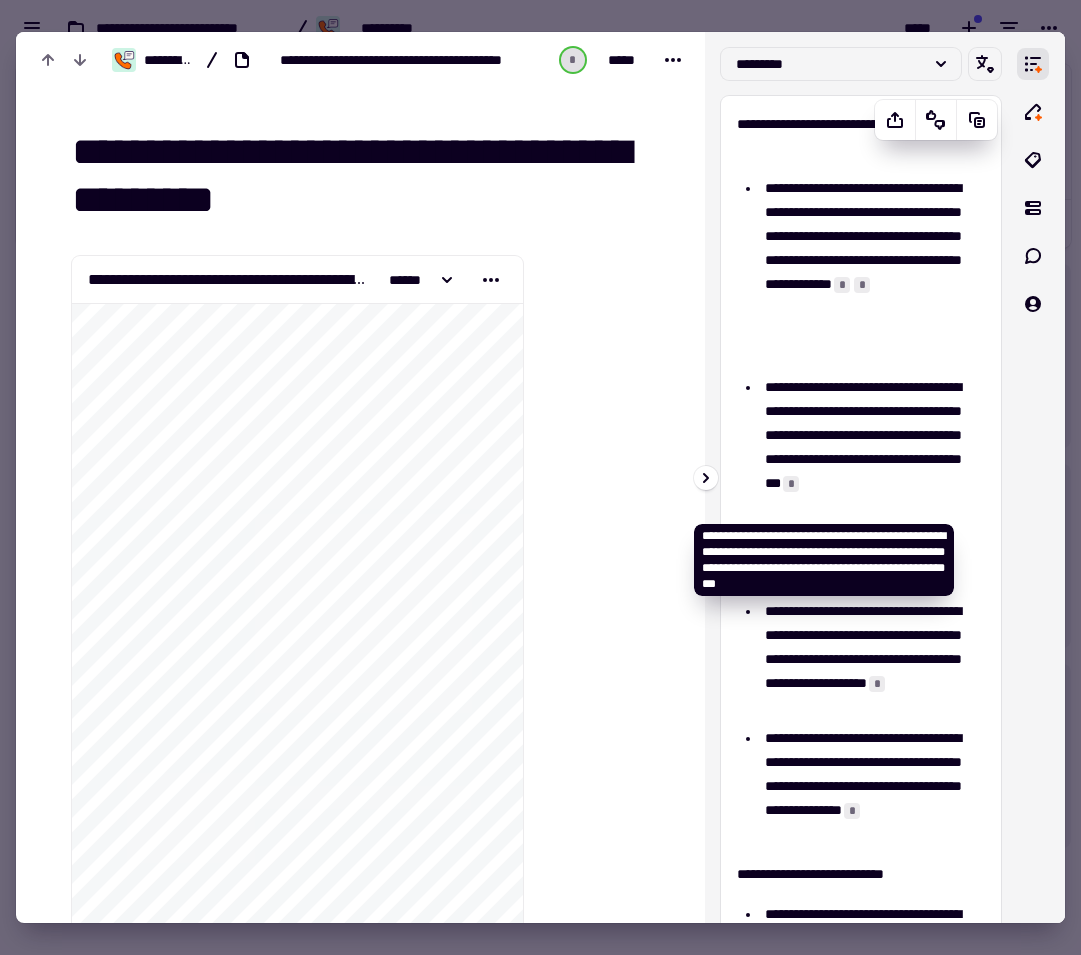 click on "*" at bounding box center (791, 484) 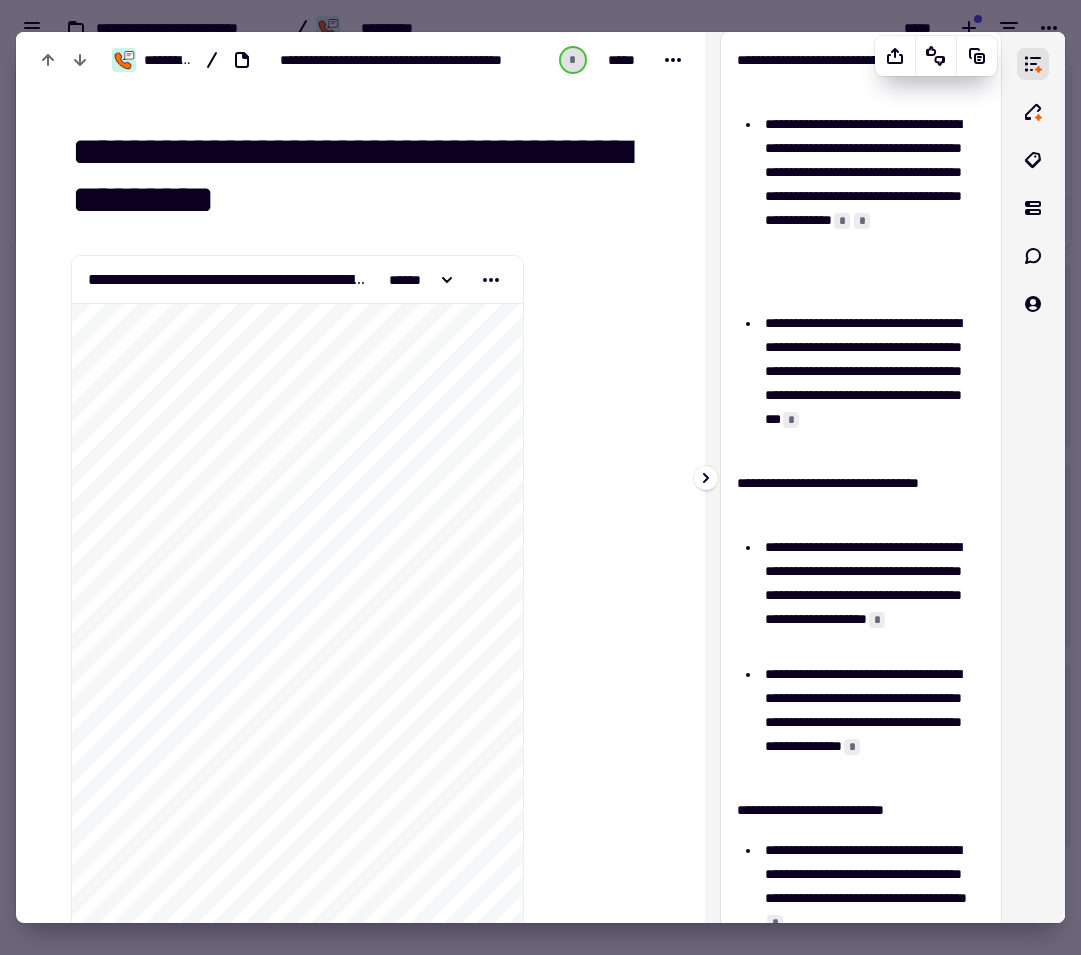 scroll, scrollTop: 0, scrollLeft: 0, axis: both 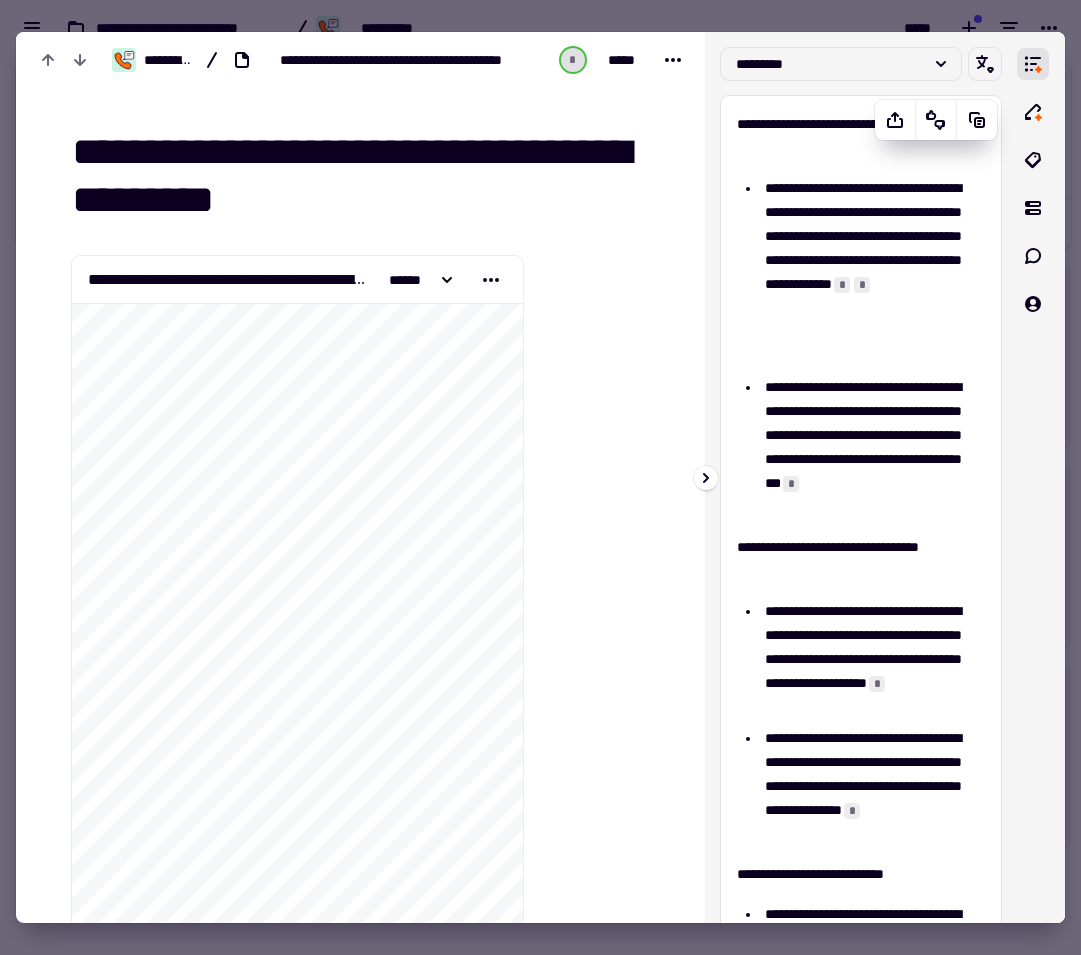 click on "*" at bounding box center (862, 285) 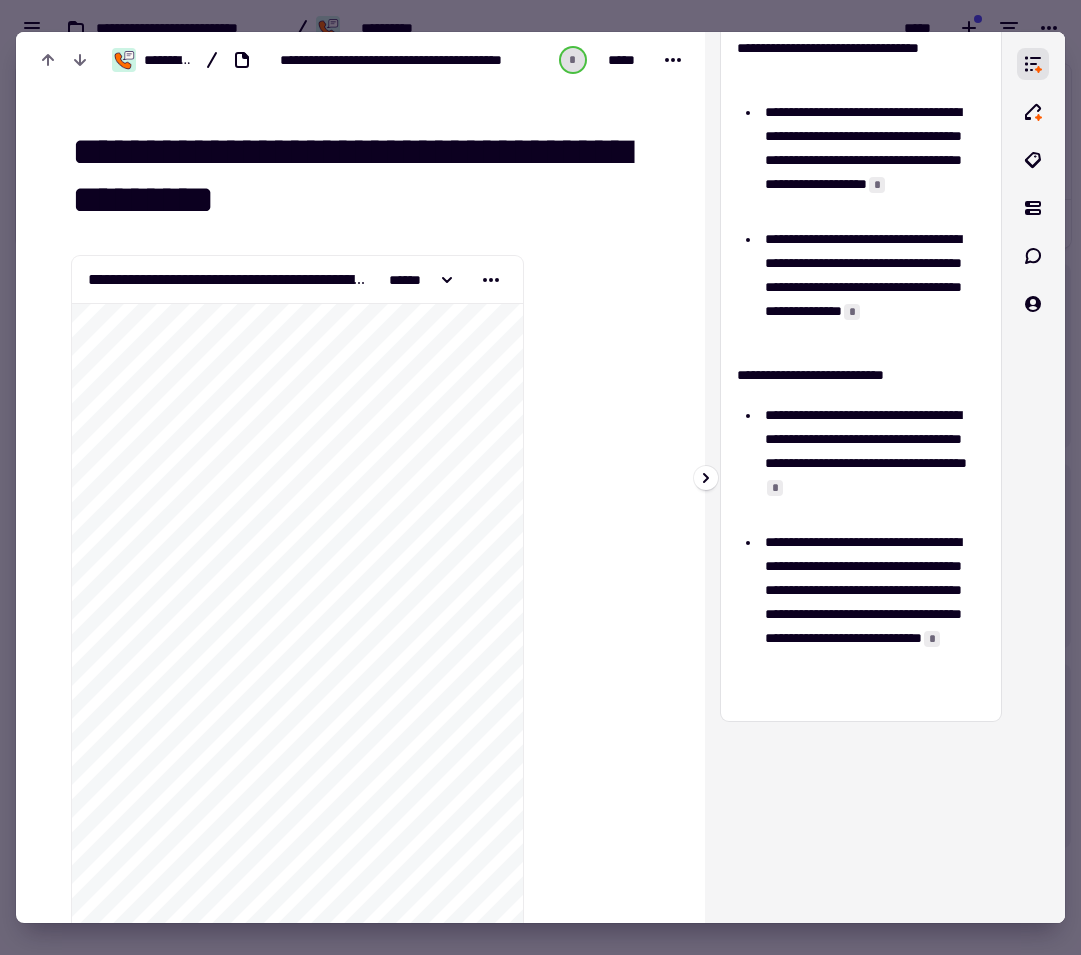 scroll, scrollTop: 500, scrollLeft: 0, axis: vertical 